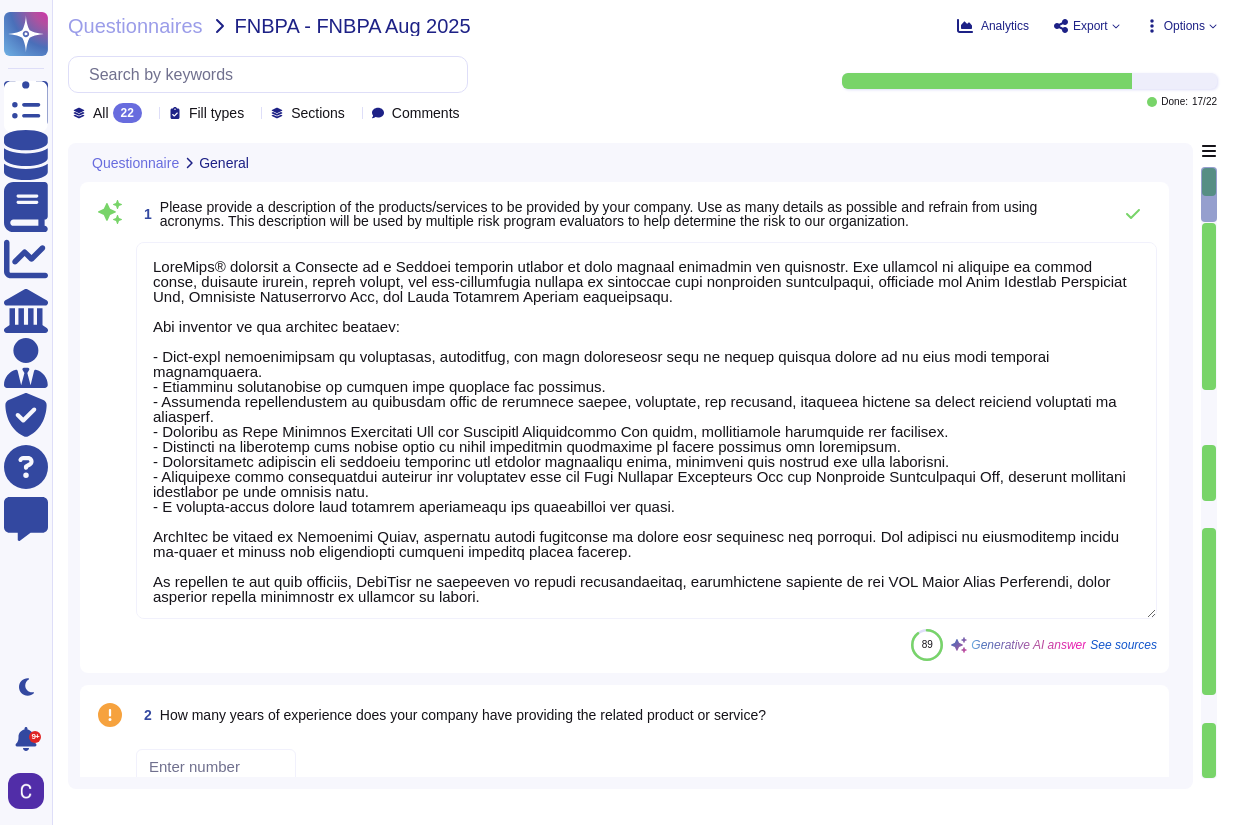 scroll, scrollTop: 0, scrollLeft: 0, axis: both 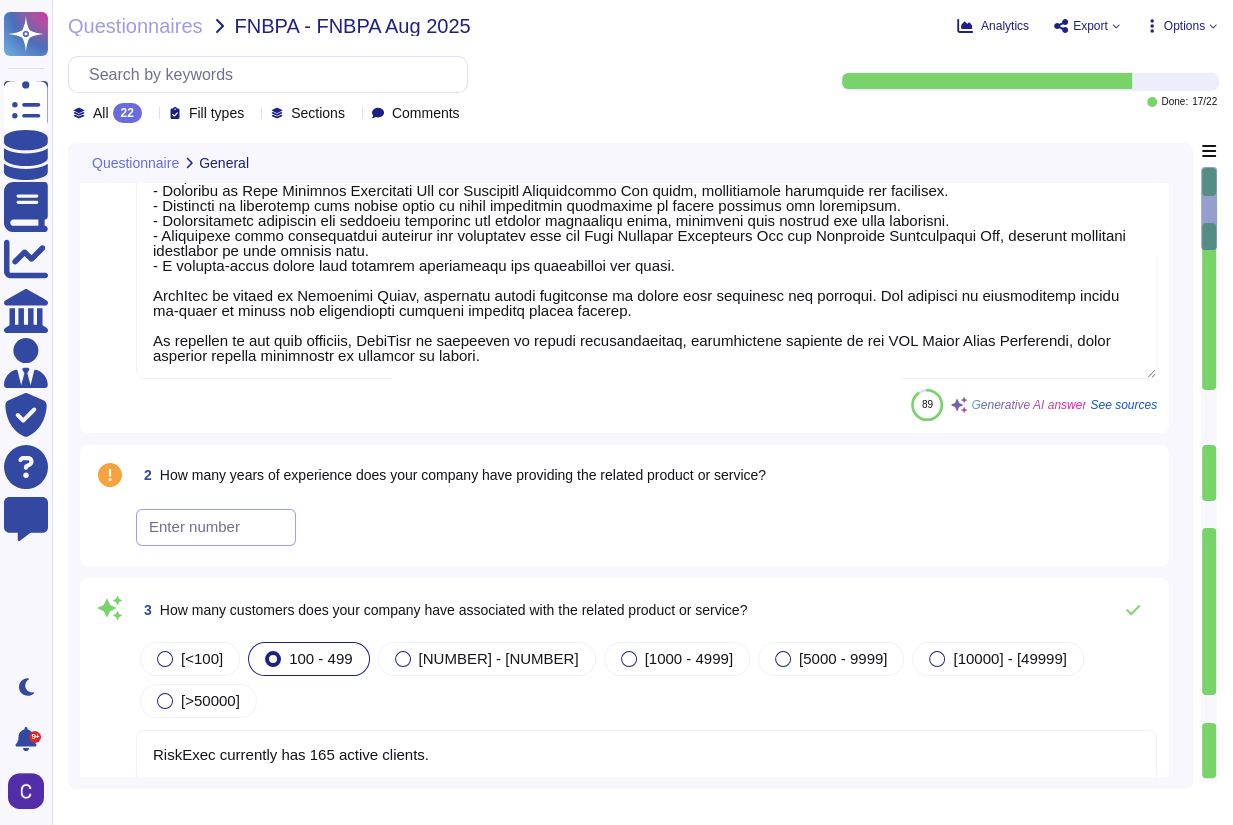 click at bounding box center (216, 527) 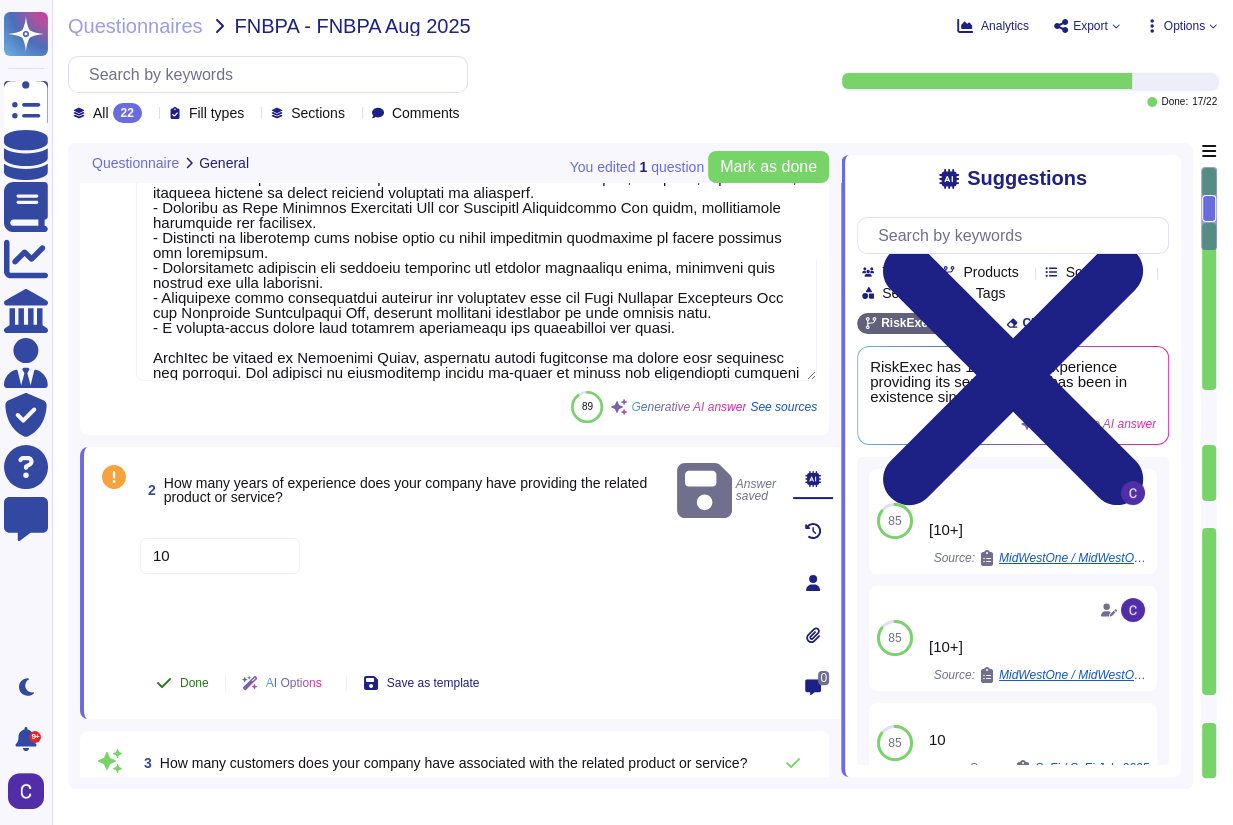type on "10" 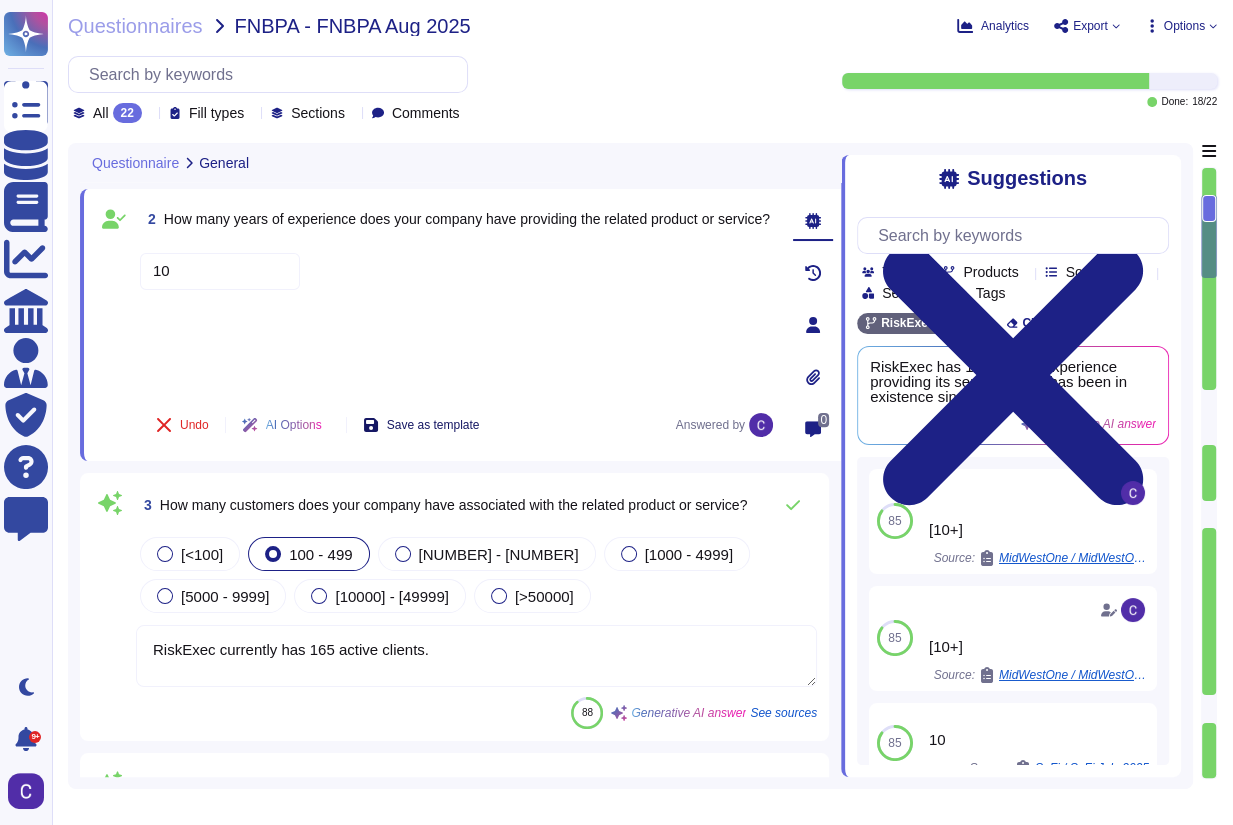 scroll, scrollTop: 640, scrollLeft: 0, axis: vertical 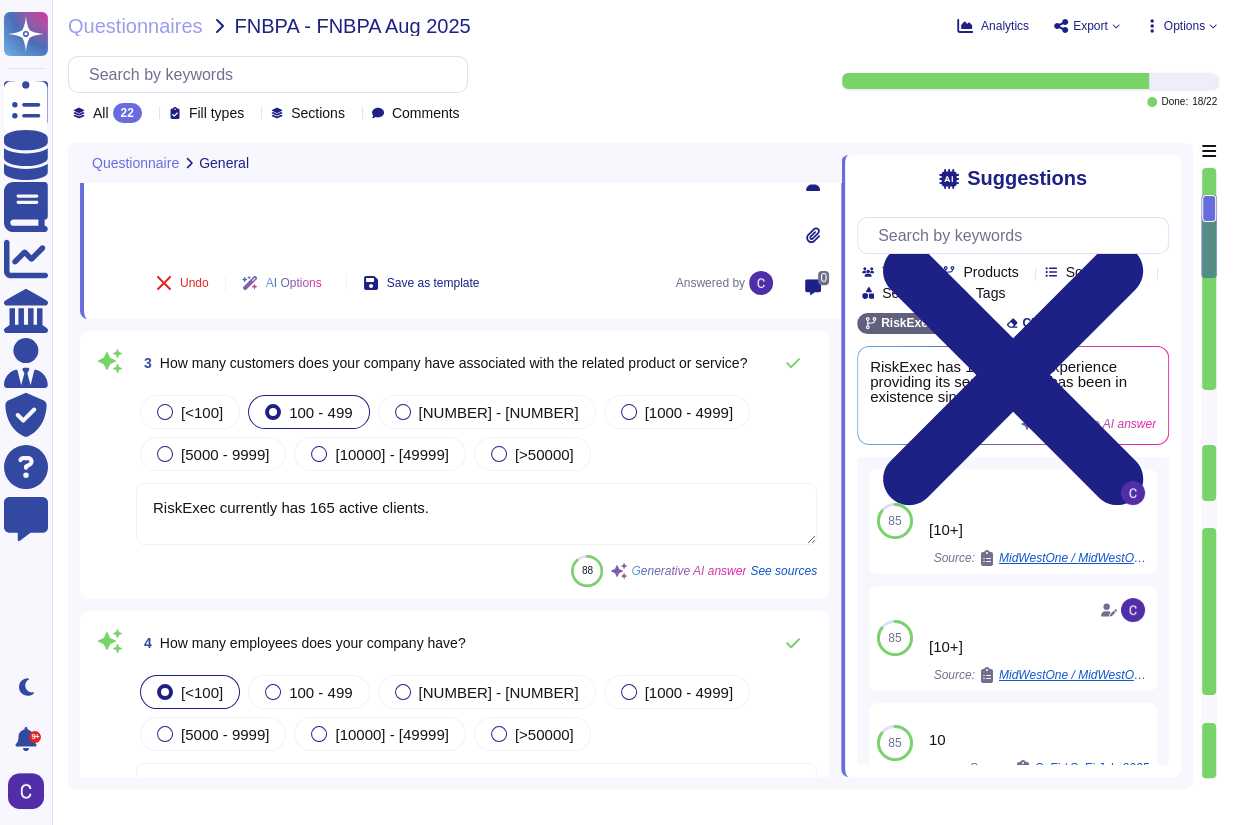 click on "RiskExec currently has 165 active clients." at bounding box center [476, 514] 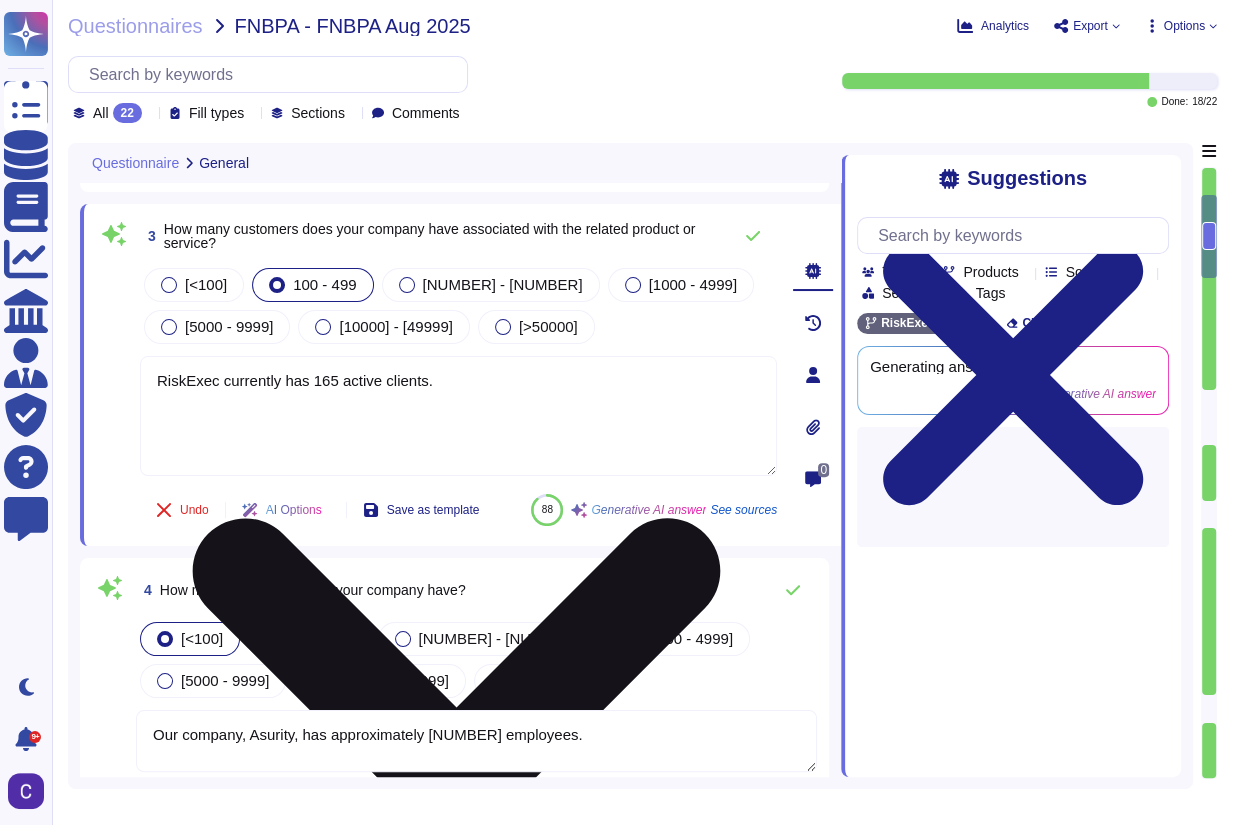 click on "Save as template" at bounding box center (433, 510) 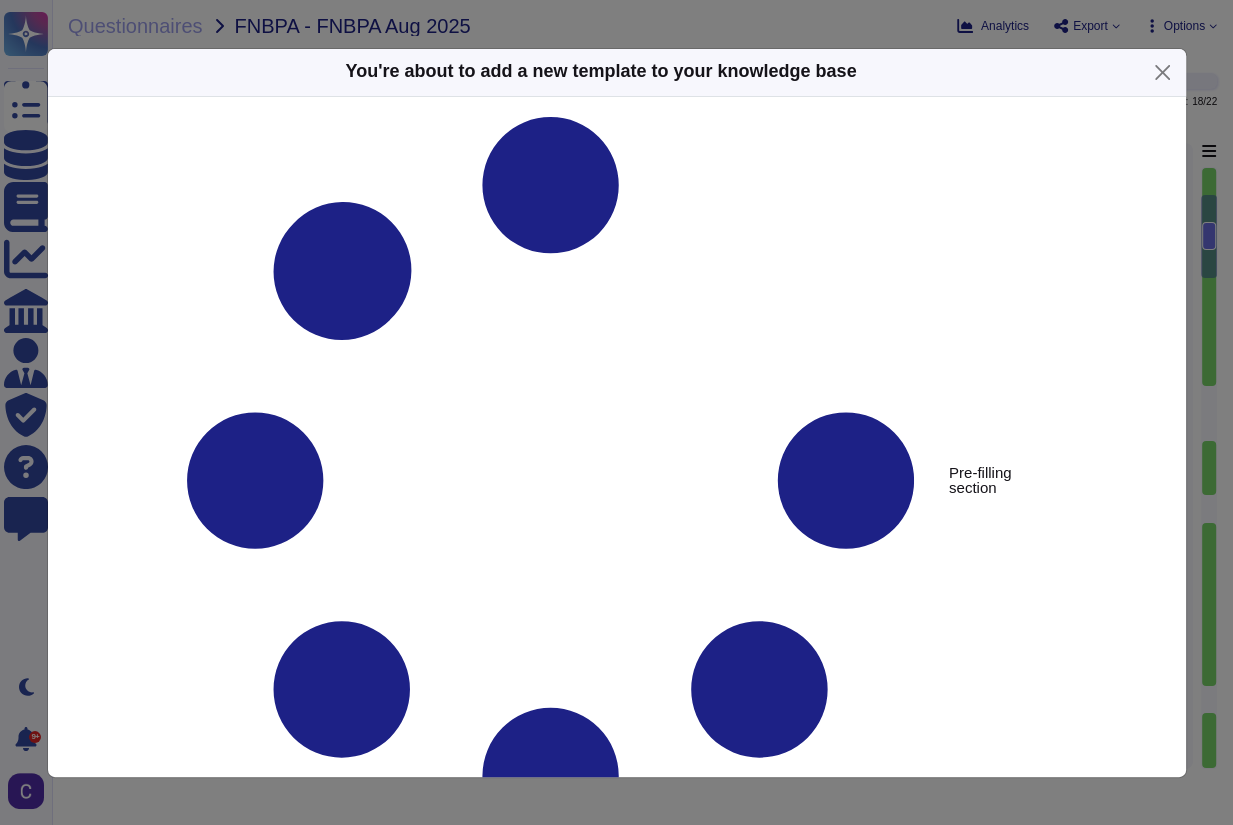 type on "How many customers does your company have associated with the related product or service?" 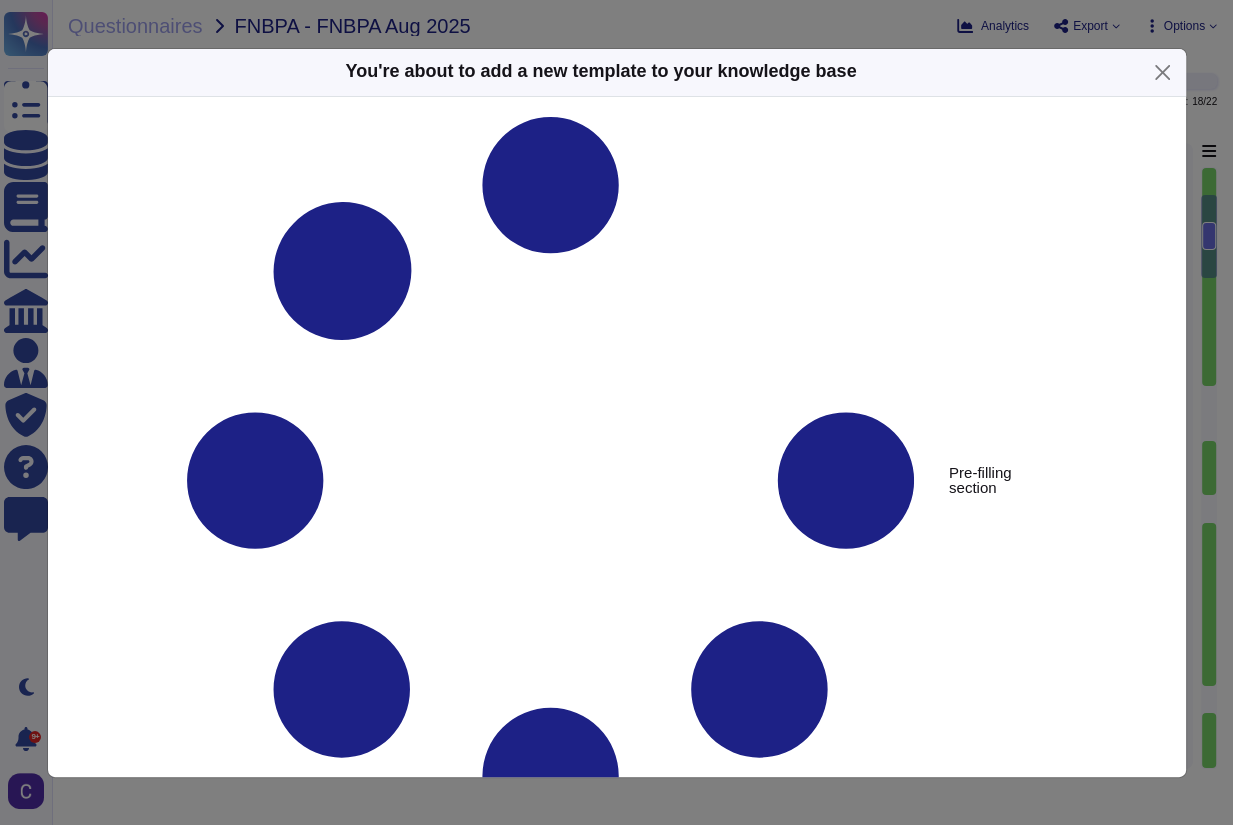 click on "Pre-filling section How many customers does your company have associated with the related product or service? Yes No N/A RiskExec currently has 165 active clients. RiskExec Wide Owner Sections Sub-sections Discard Add template Skypher has detected similar templates in your knowledge base Sections  Subsections  Question  Yes/No  Answer  Products  Score  Access Control Authentication & Password Policy How many active clients do you have? RiskExec currently has 165 active clients. A majority of those are banks between 1B and 50B in assets under management. RiskExec Wide 88% Changement management & SDLC Change Management What is the number of annual releases? ~23 RiskExec Wide 80%" at bounding box center (617, 437) 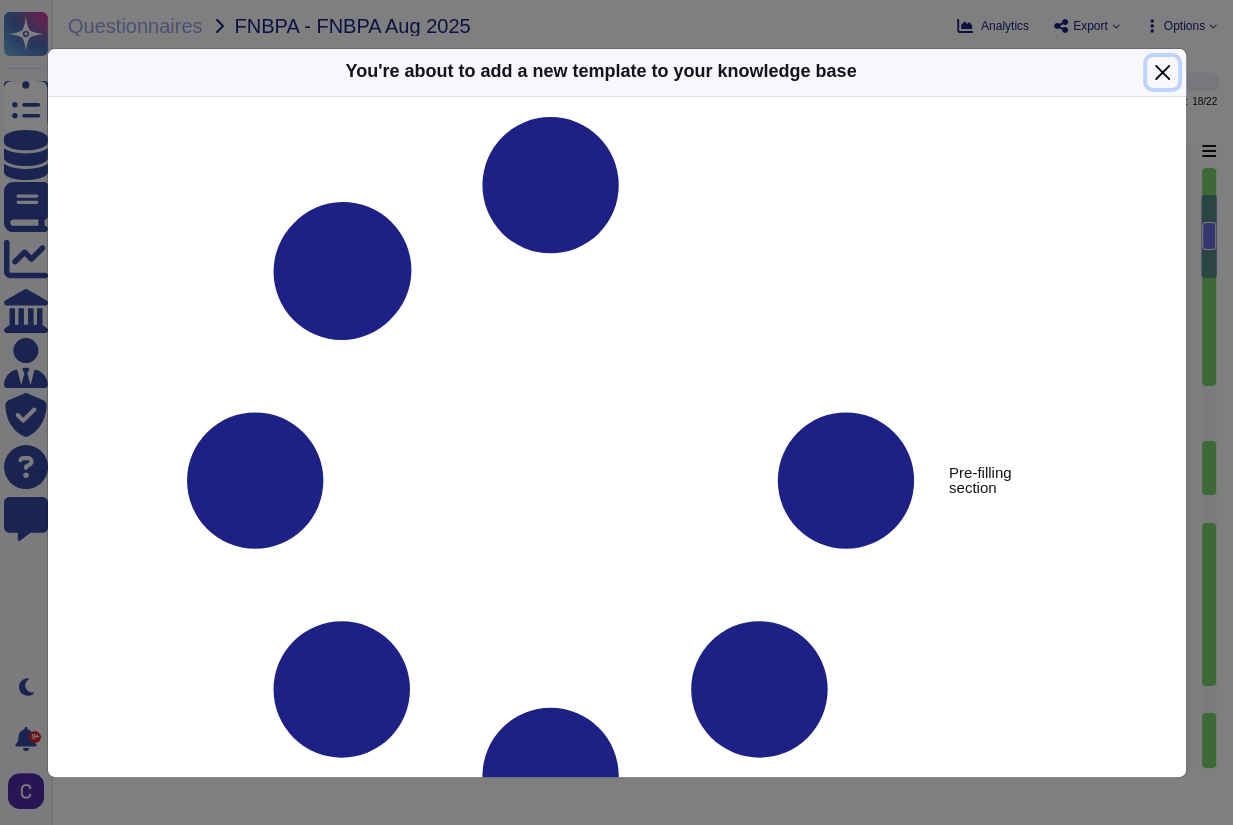 click at bounding box center [1162, 72] 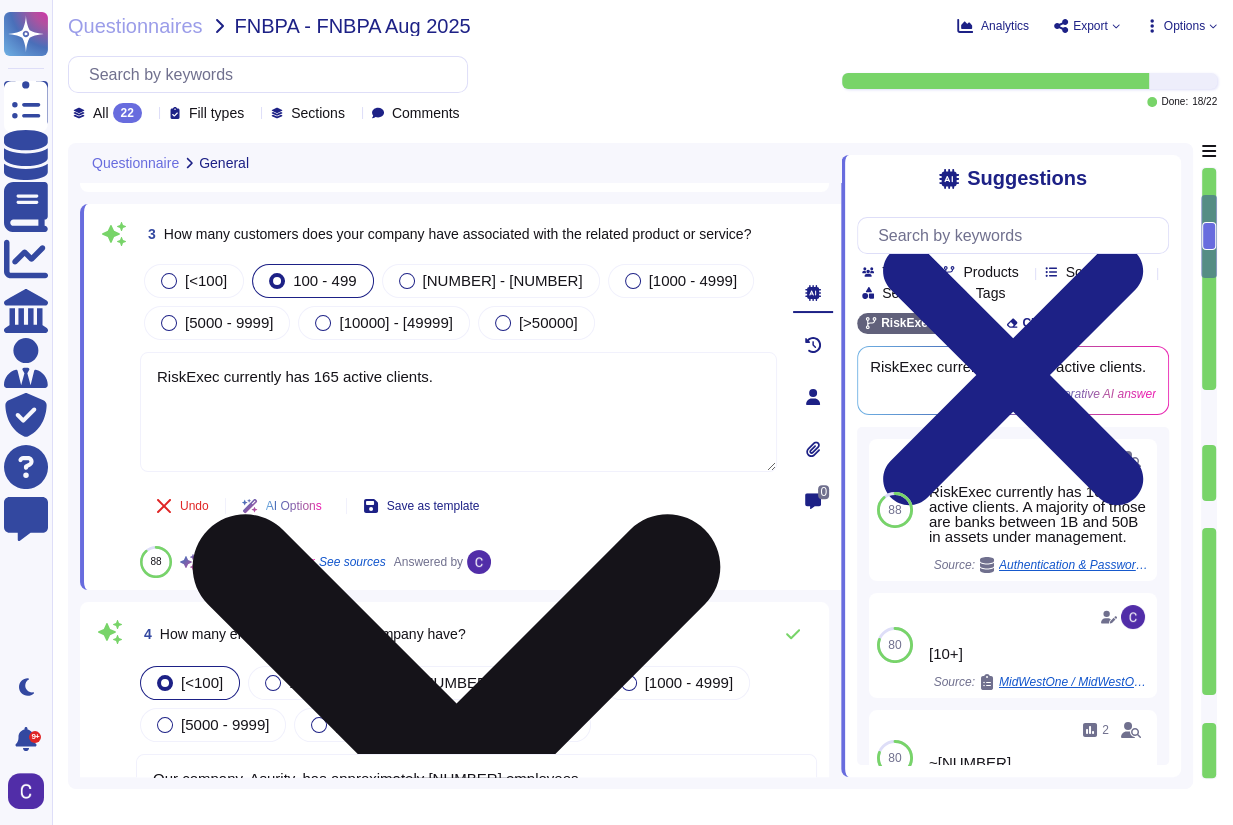 click on "RiskExec currently has 165 active clients." at bounding box center [458, 412] 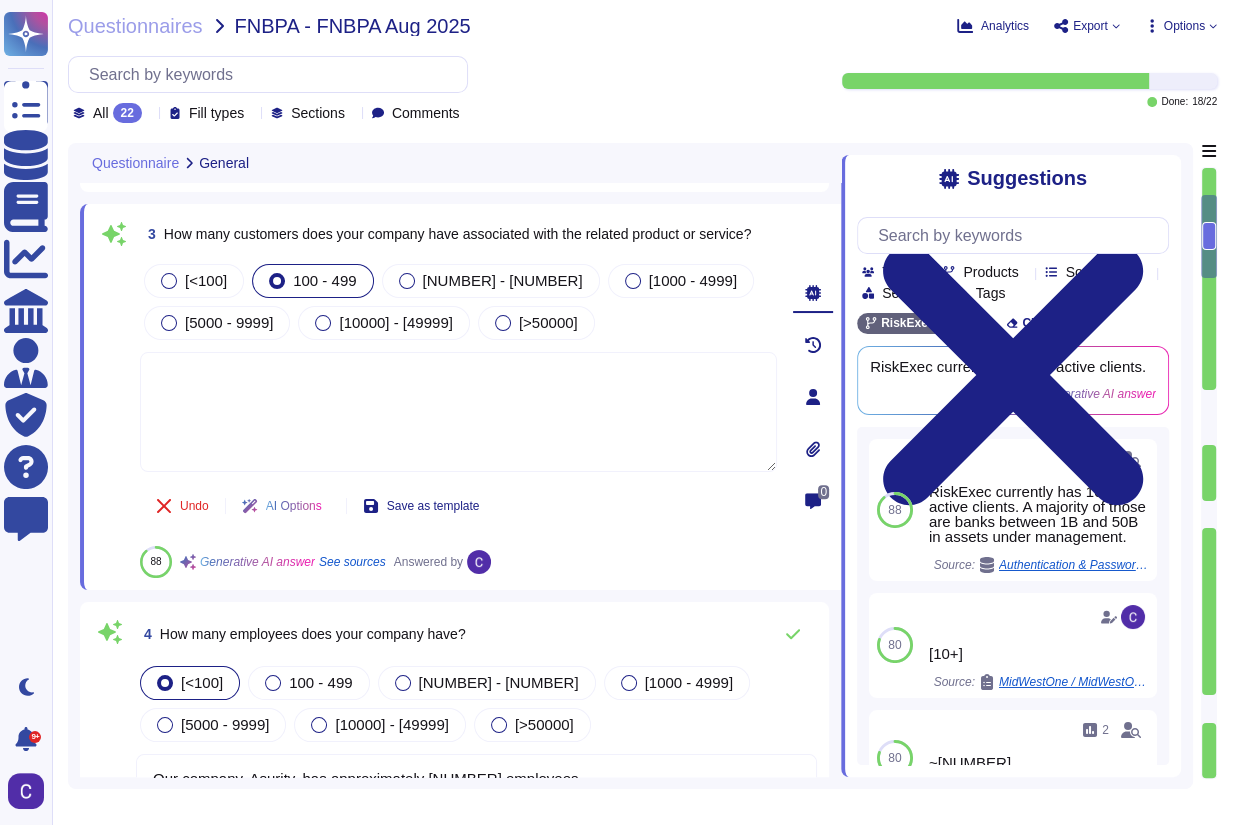 type 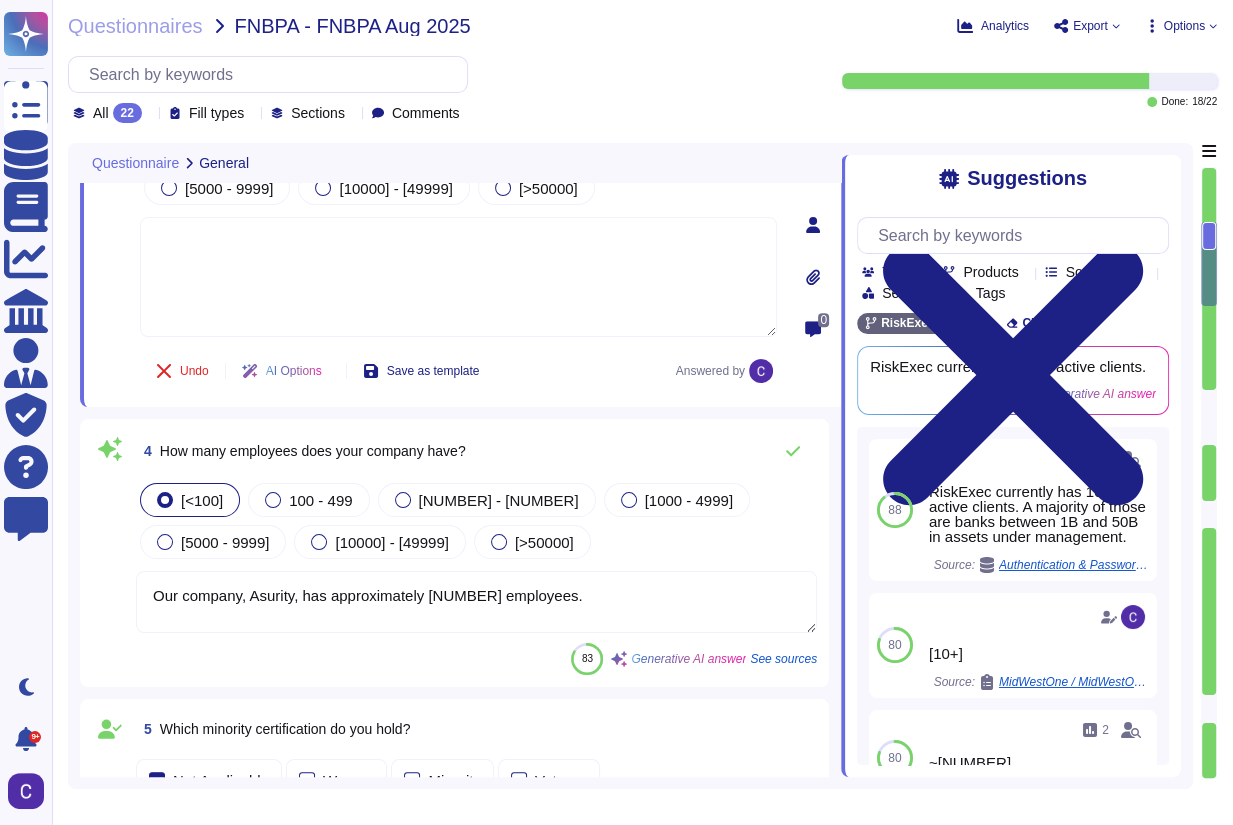 scroll, scrollTop: 880, scrollLeft: 0, axis: vertical 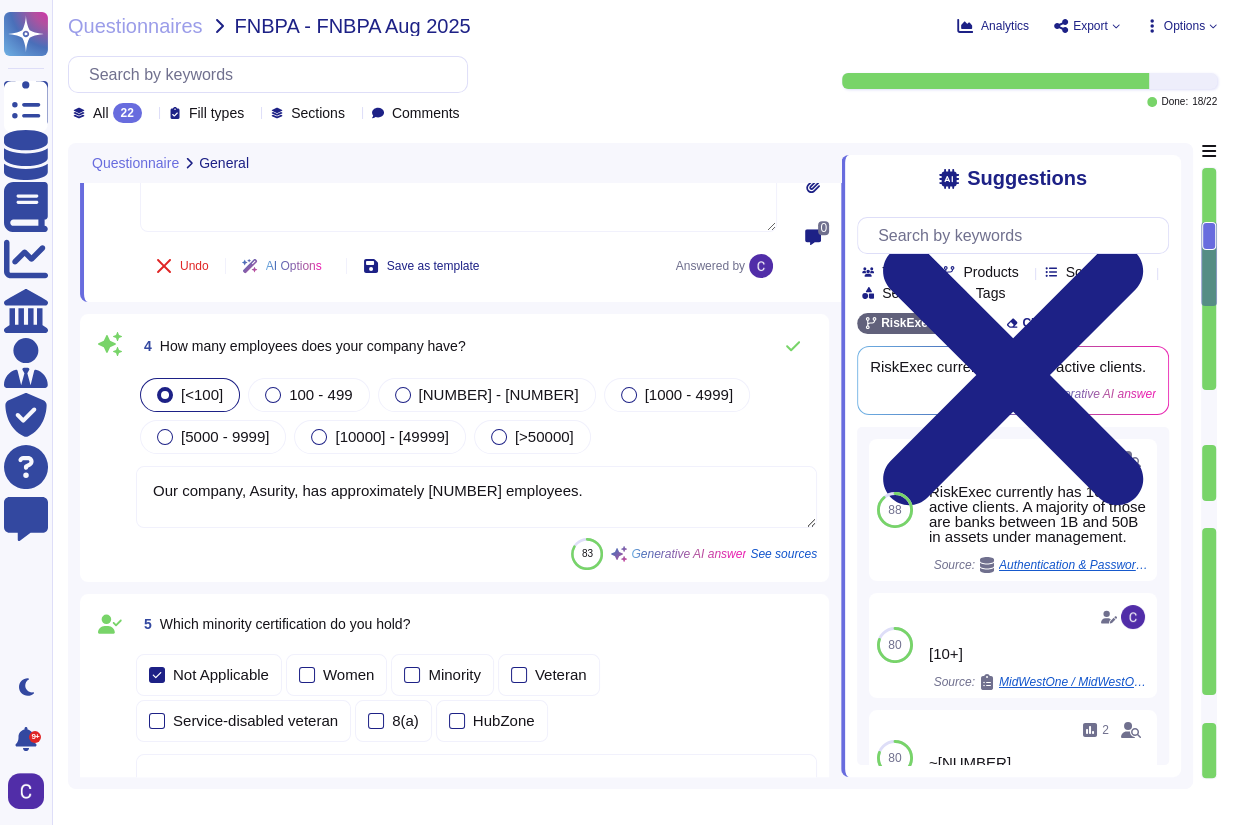 click on "Our company, Asurity, has approximately [NUMBER] employees." at bounding box center [476, 497] 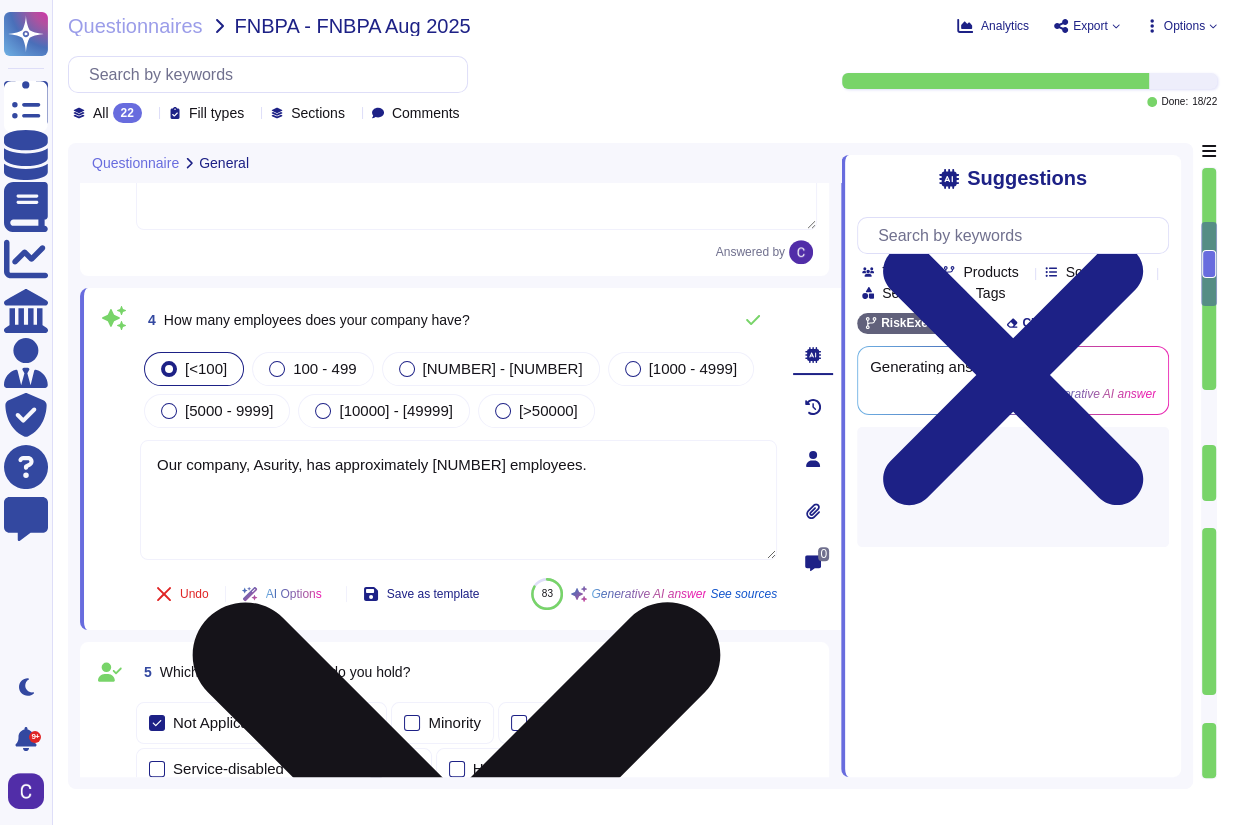 click on "Our company, Asurity, has approximately [NUMBER] employees." at bounding box center (458, 500) 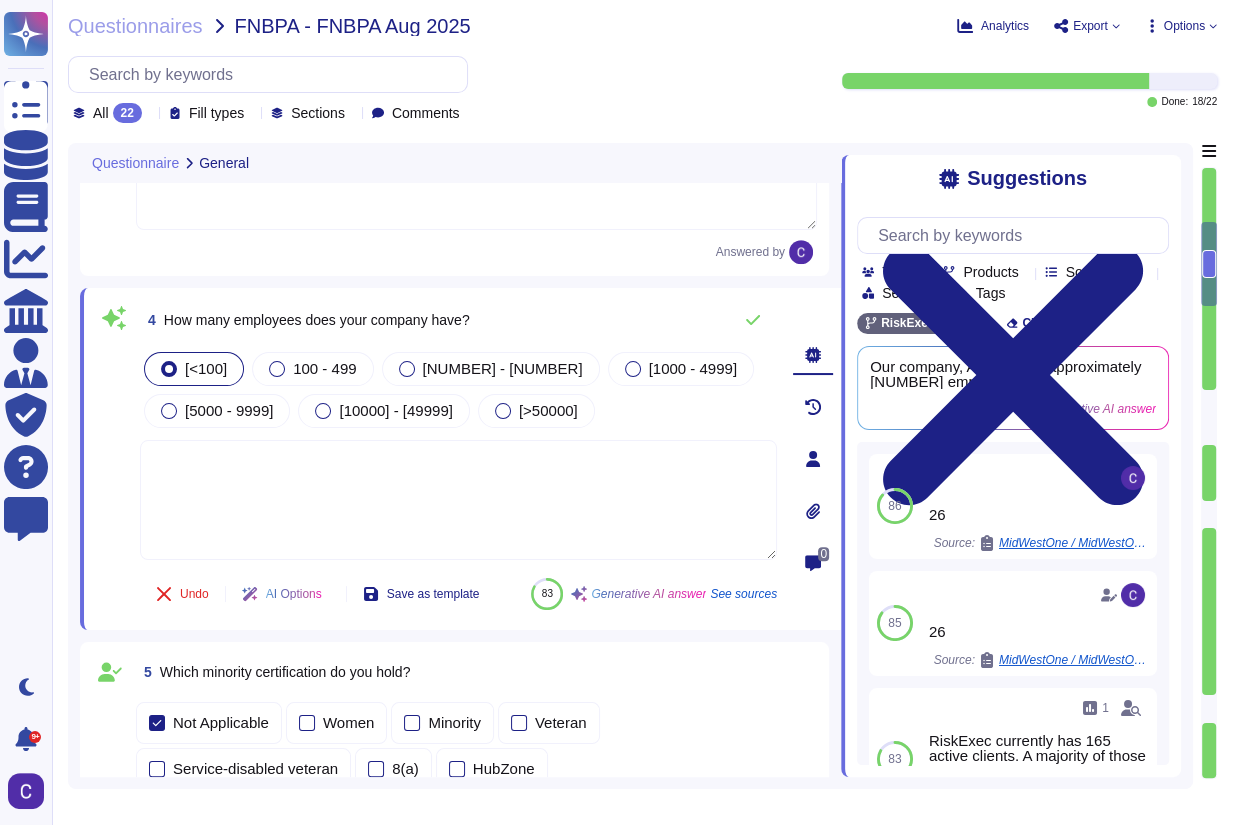 type 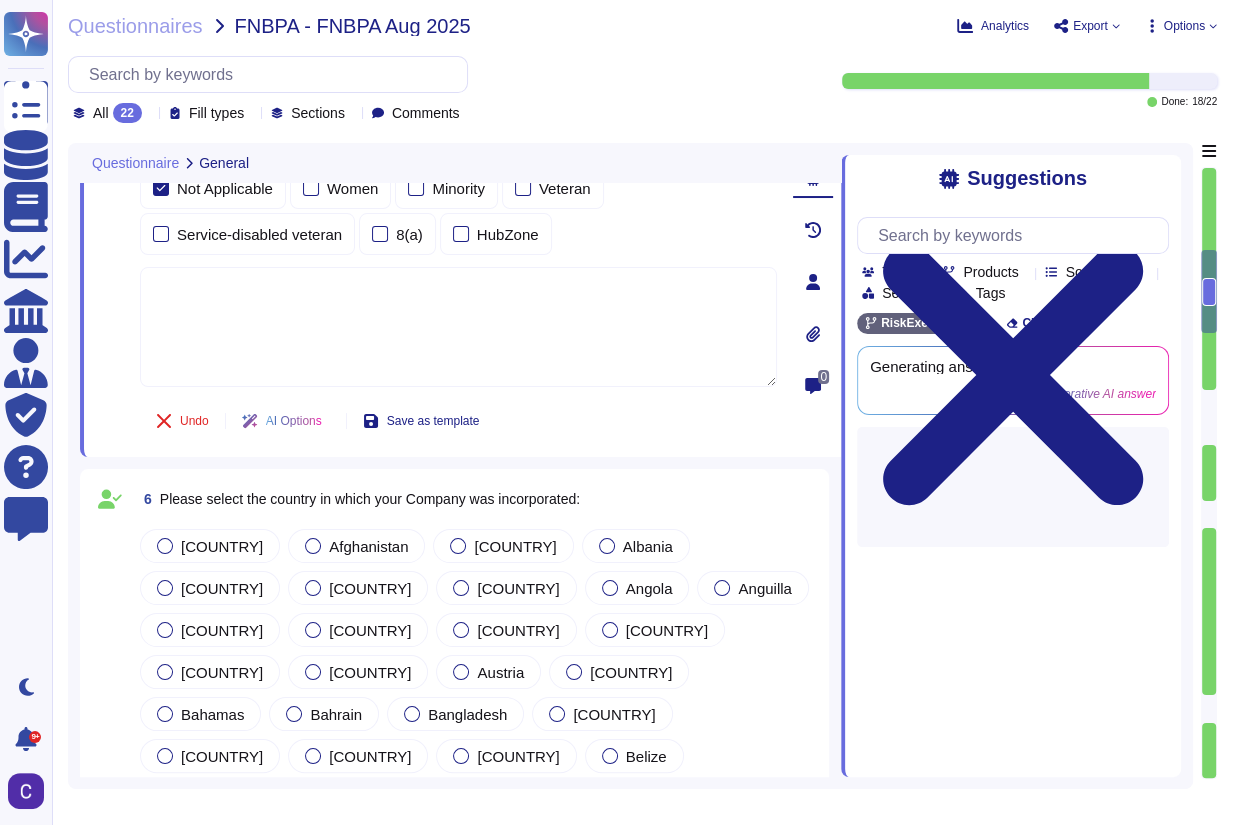 scroll, scrollTop: 1446, scrollLeft: 0, axis: vertical 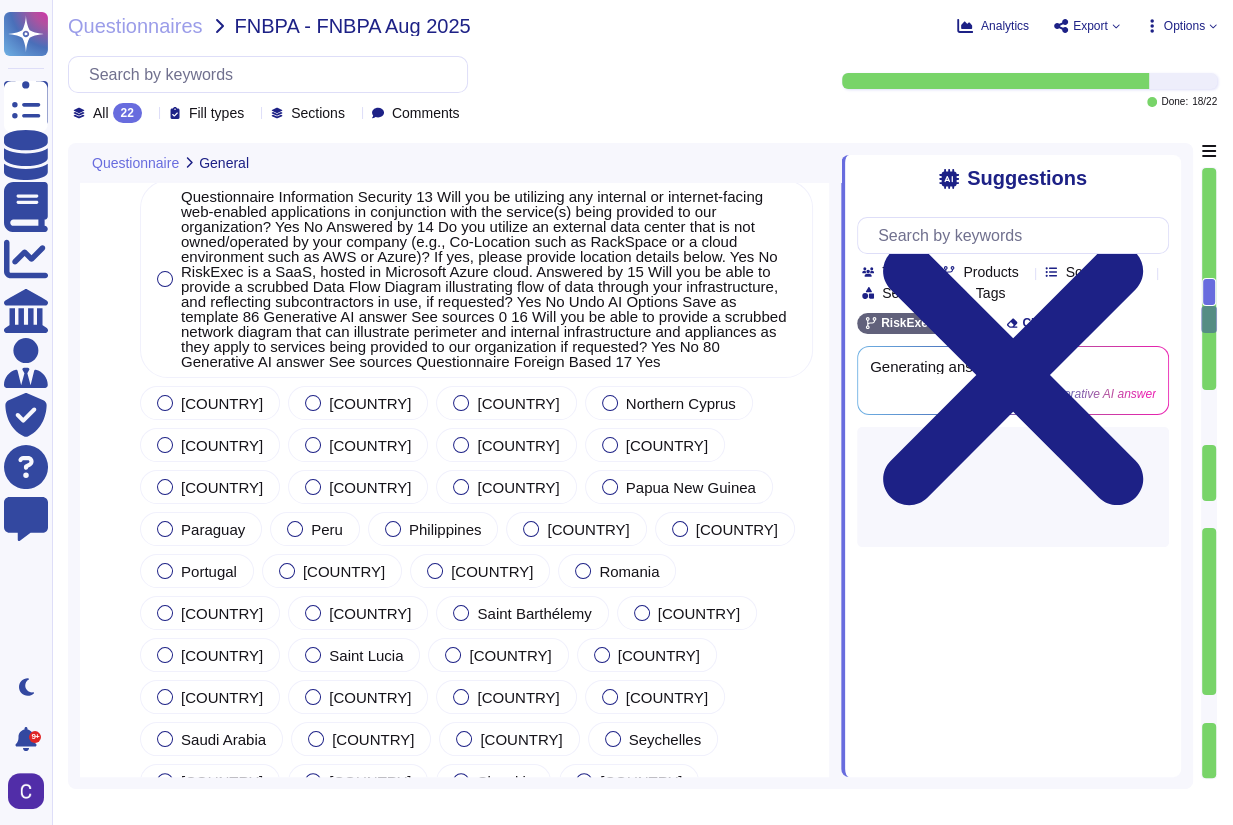 type on "RiskExec is a wholly owned subsidiary of Ripple Acquiror, Inc., which is wholly owned by Ripple Intermediate, Inc. The ownership structure of Ripple Intermediate, Inc. is as follows: Ripple Aggregator, L.P. (65%), Asurity Technologies, LLC (30%), and [NAME] (5%)." 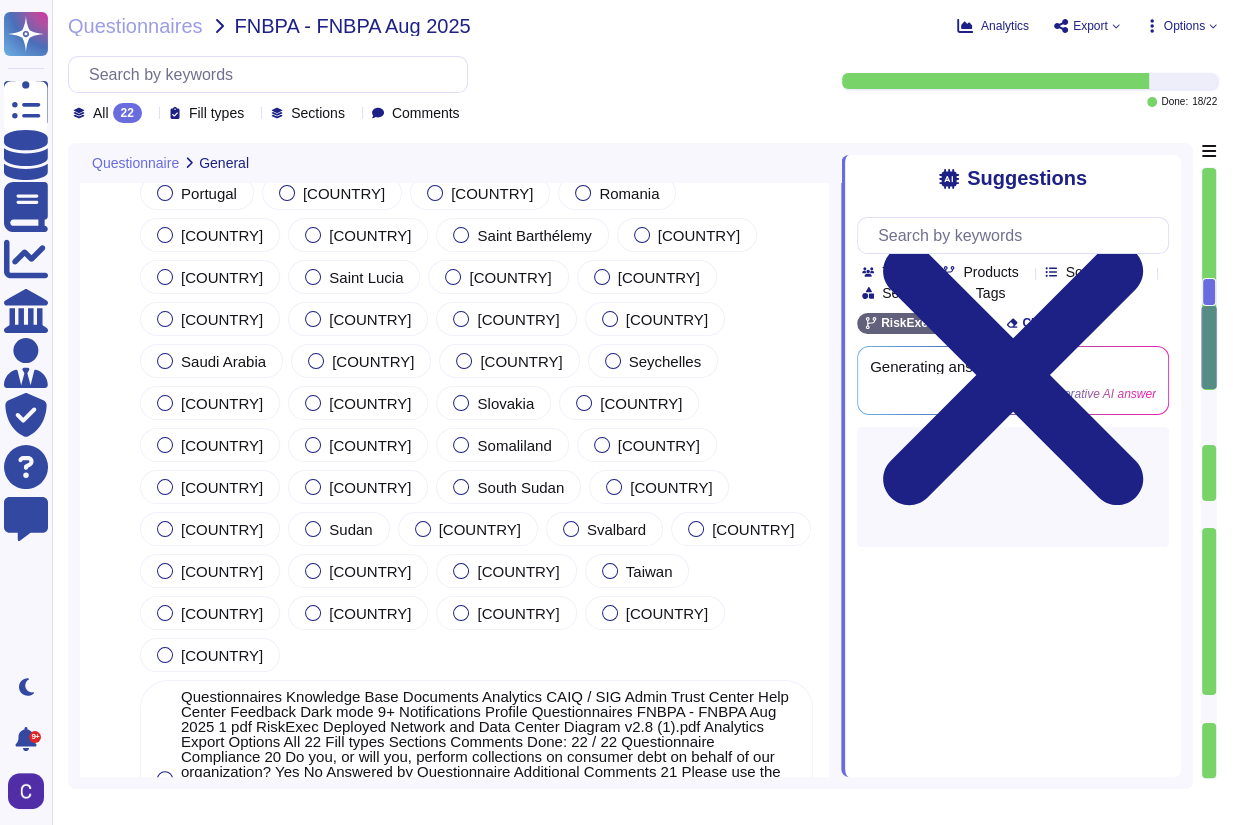 scroll, scrollTop: 3926, scrollLeft: 0, axis: vertical 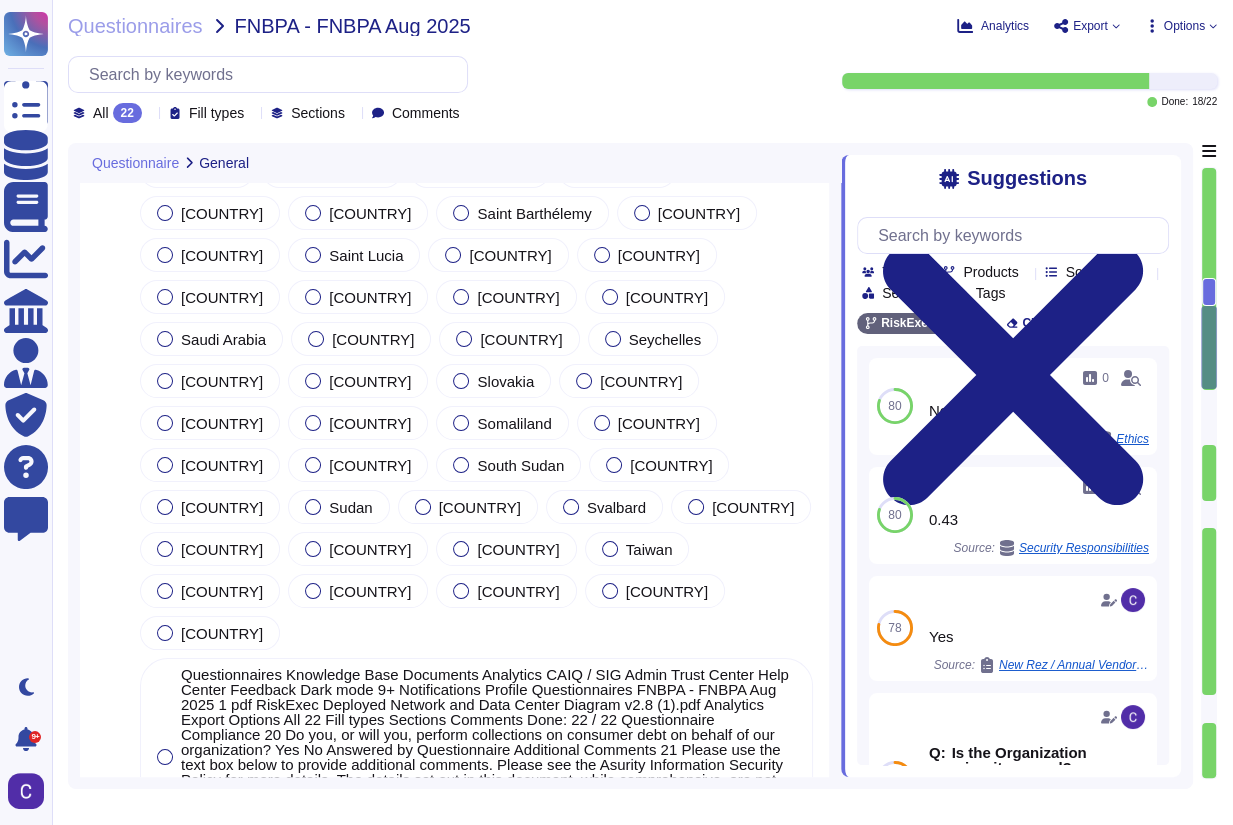 click on "Corporation" at bounding box center [363, 1381] 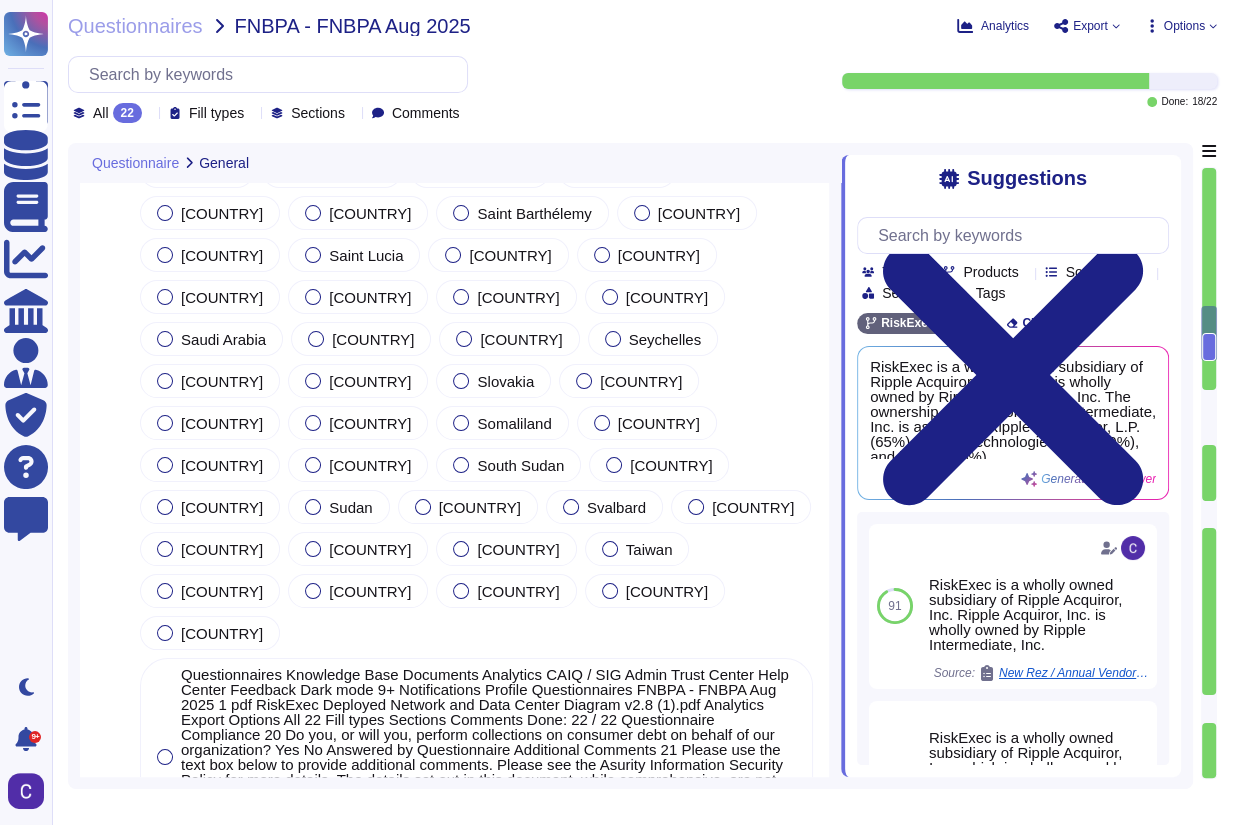 click on "RiskExec is a wholly owned subsidiary of Ripple Acquiror, Inc., which is wholly owned by Ripple Intermediate, Inc. The ownership structure of Ripple Intermediate, Inc. is as follows: Ripple Aggregator, L.P. (65%), Asurity Technologies, LLC (30%), and [NAME] (5%)." at bounding box center (458, 1535) 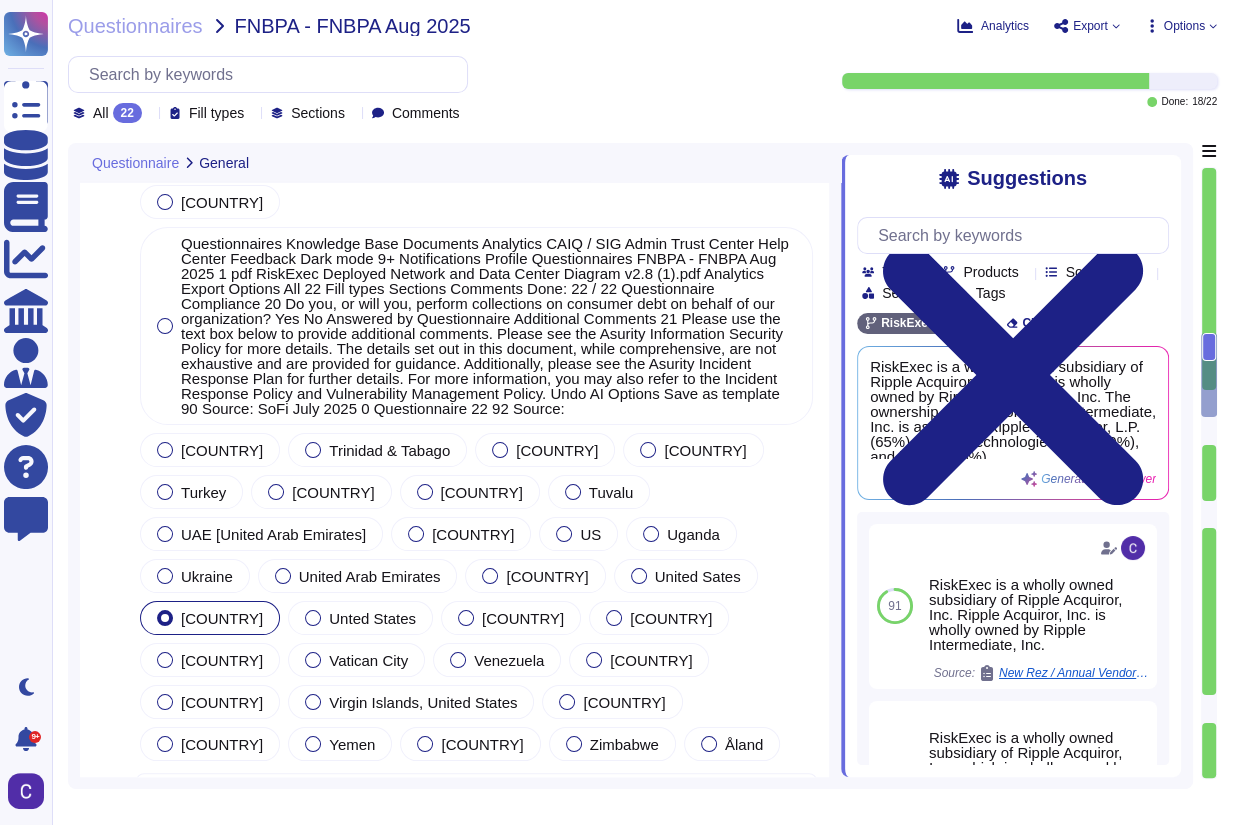 scroll, scrollTop: 4406, scrollLeft: 0, axis: vertical 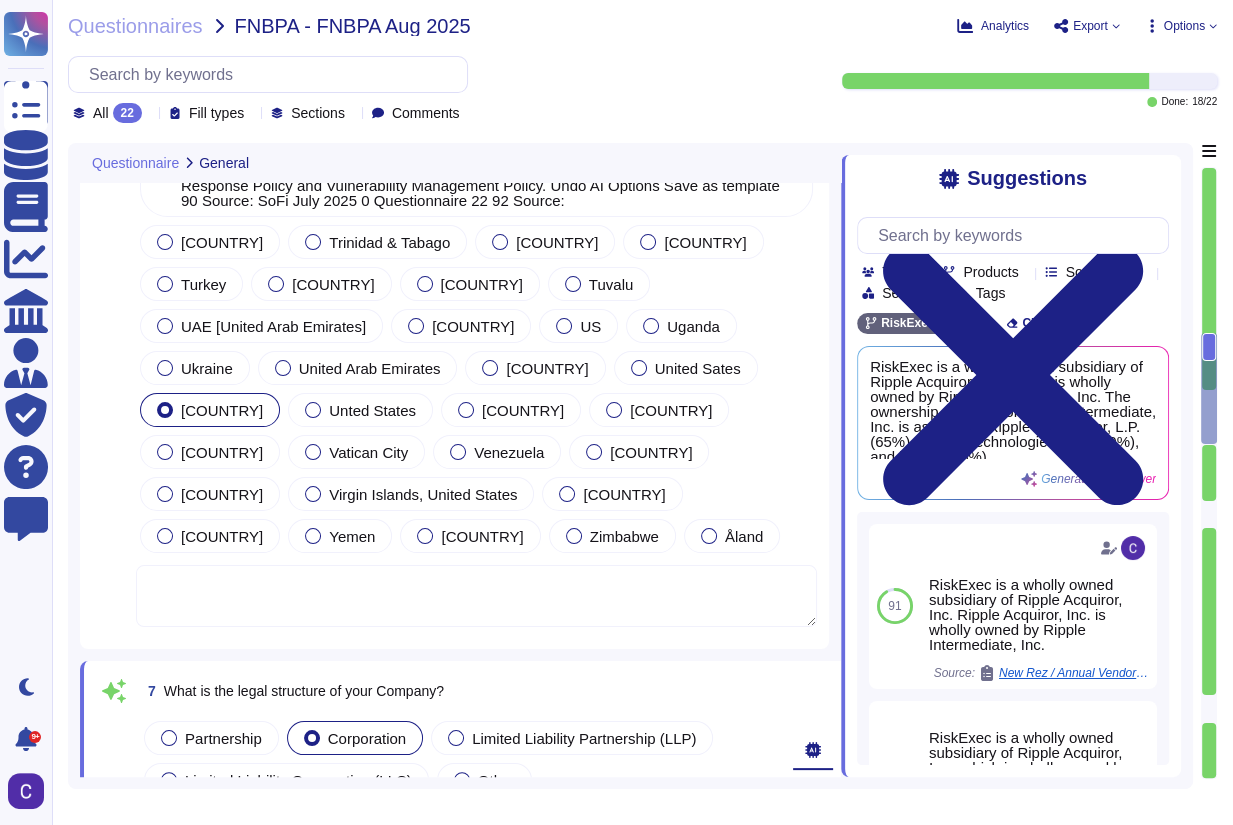 type 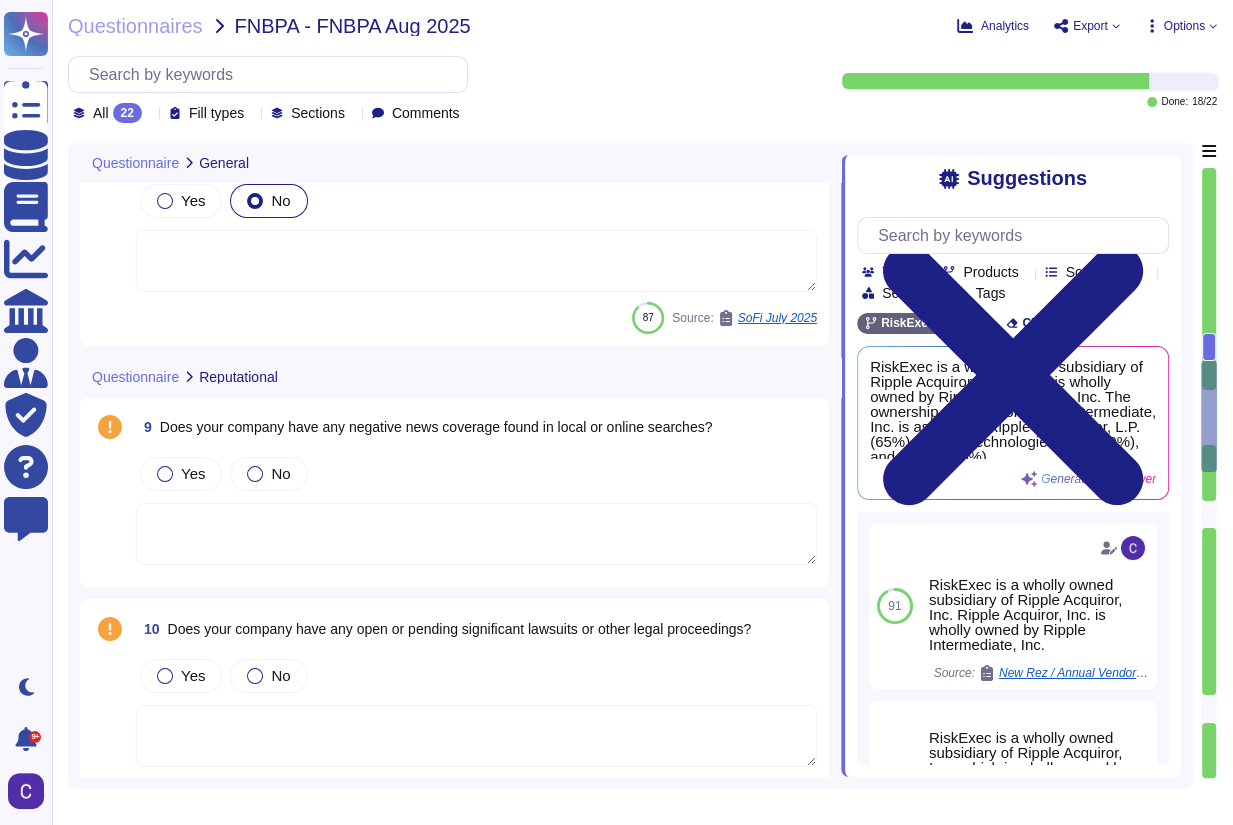 click on "No" at bounding box center [280, 473] 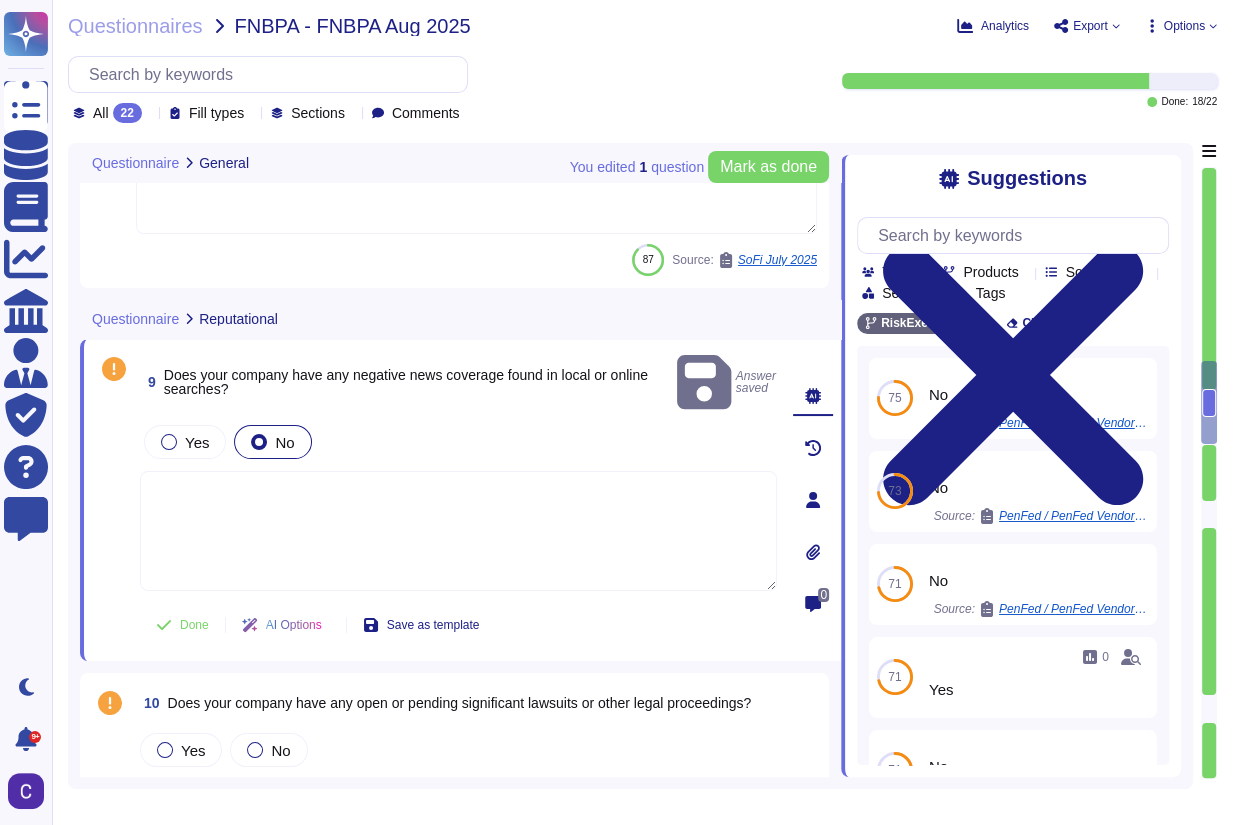 scroll, scrollTop: 4646, scrollLeft: 0, axis: vertical 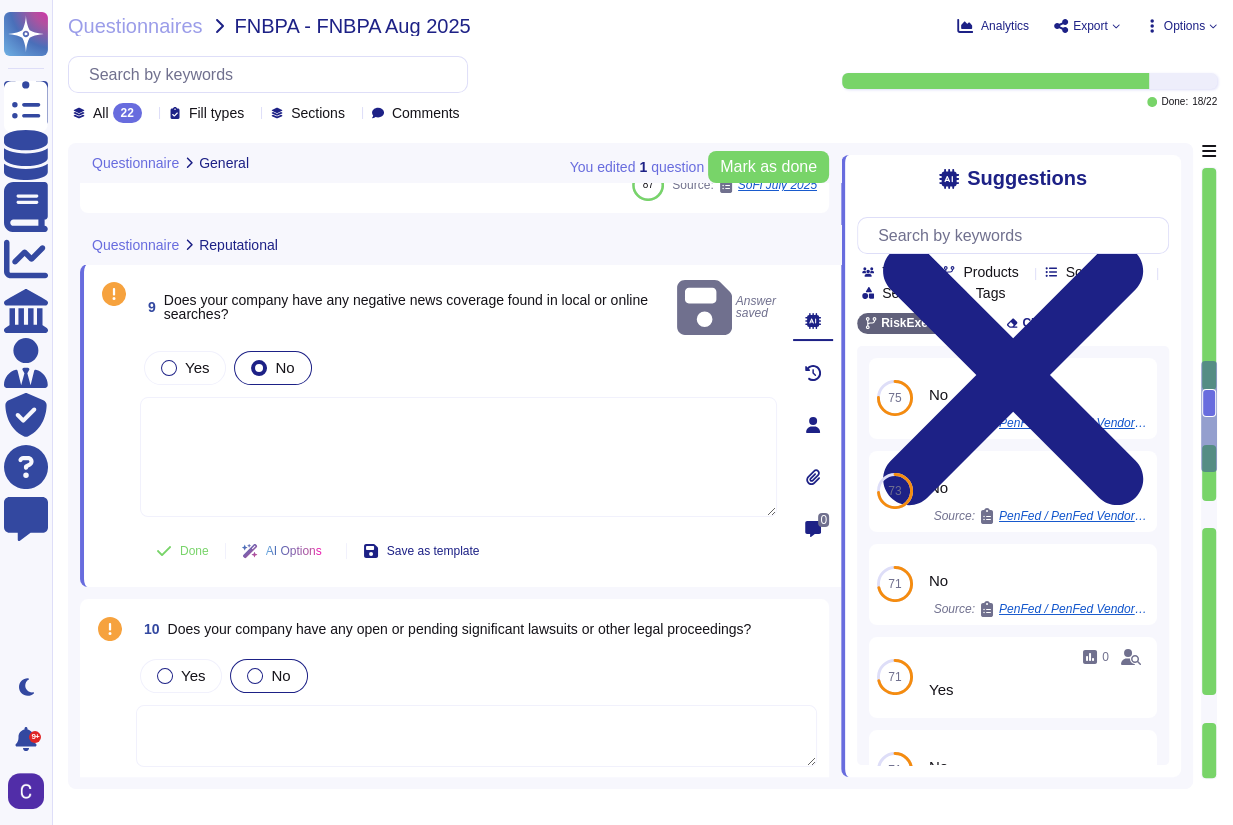 click on "No" at bounding box center (268, 676) 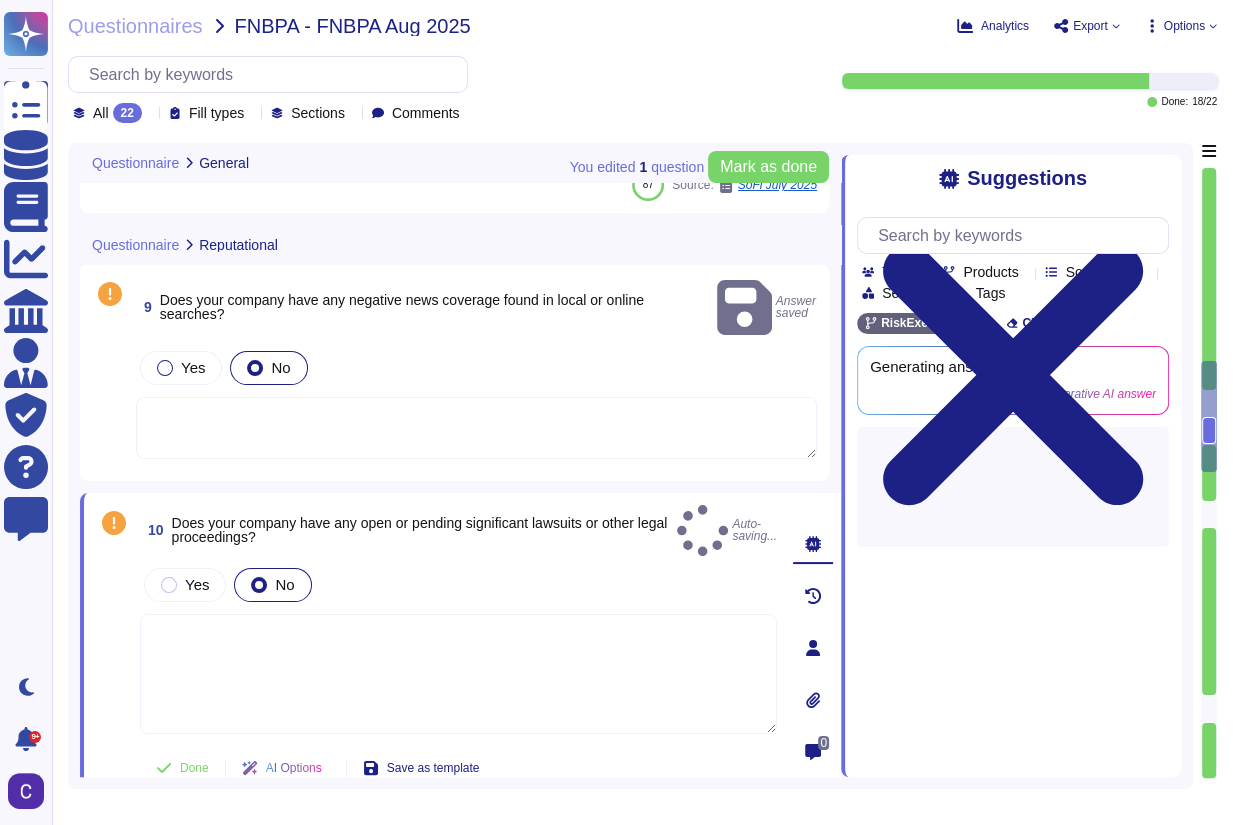 type on "There are no outstanding lawsuits." 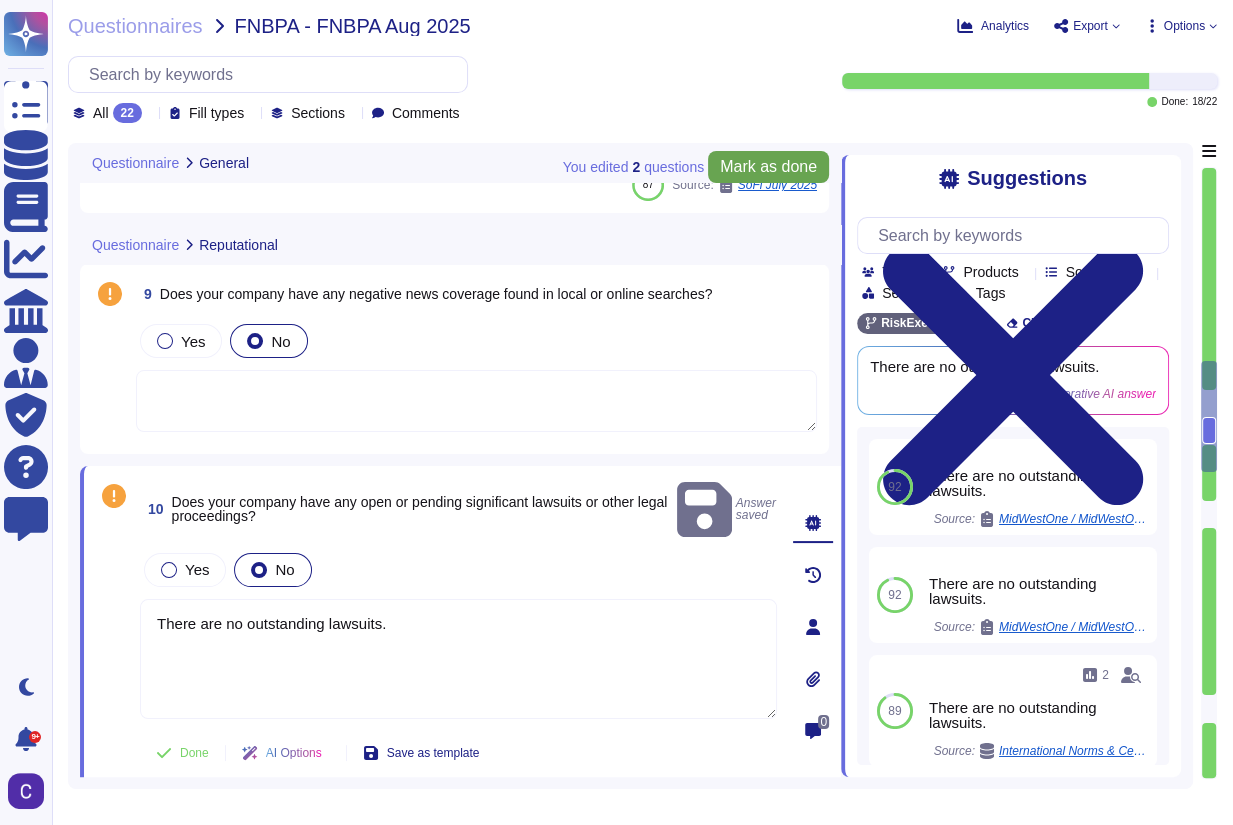 click on "Mark as done" at bounding box center [768, 167] 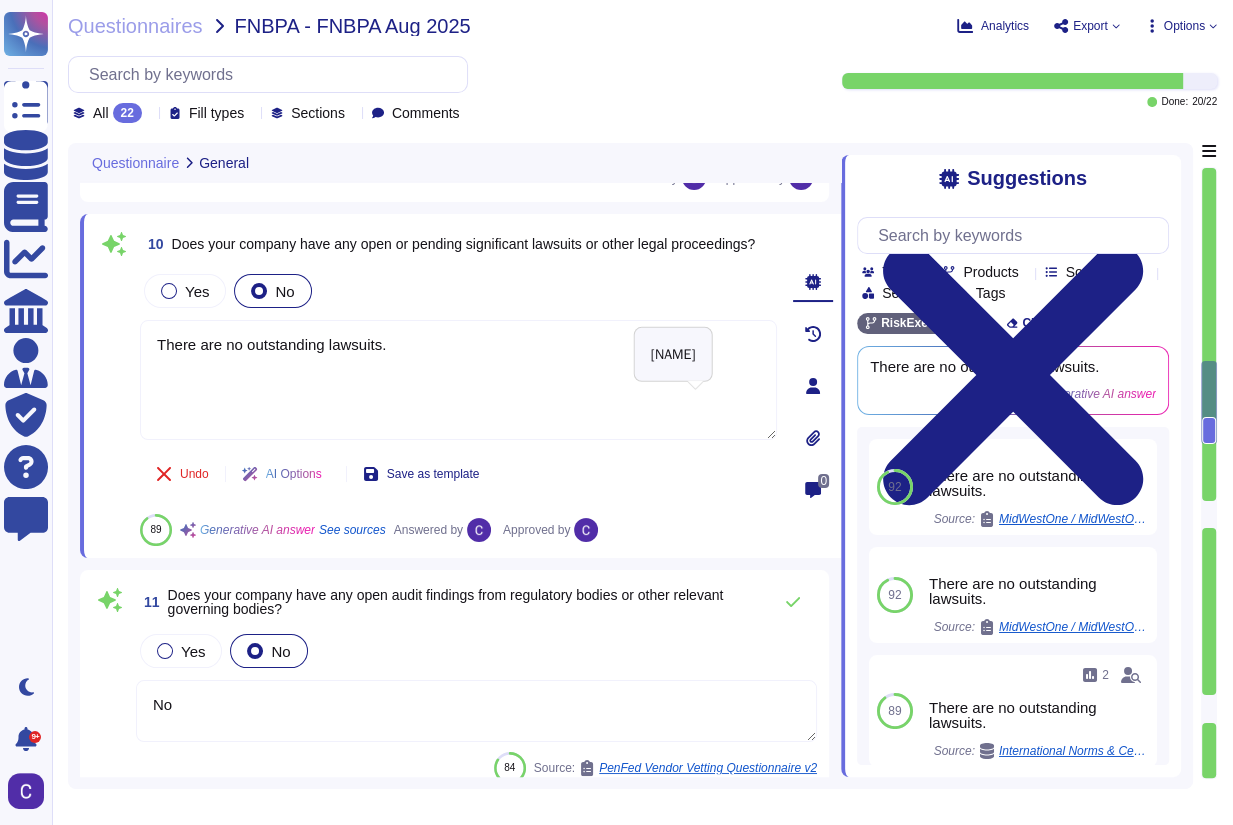 scroll, scrollTop: 4966, scrollLeft: 0, axis: vertical 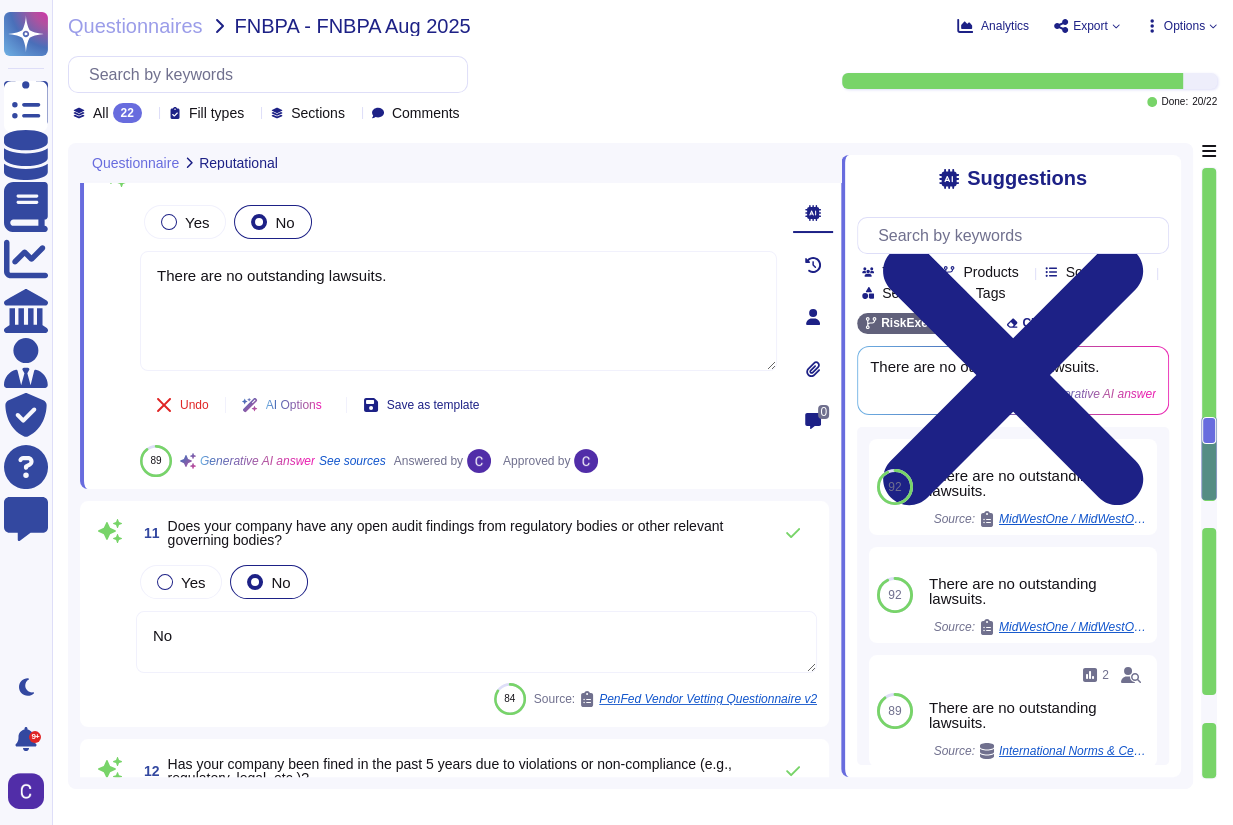 type on "No, all functions are performed in the United States, and we utilize Microsoft Azure for our cloud hosting services." 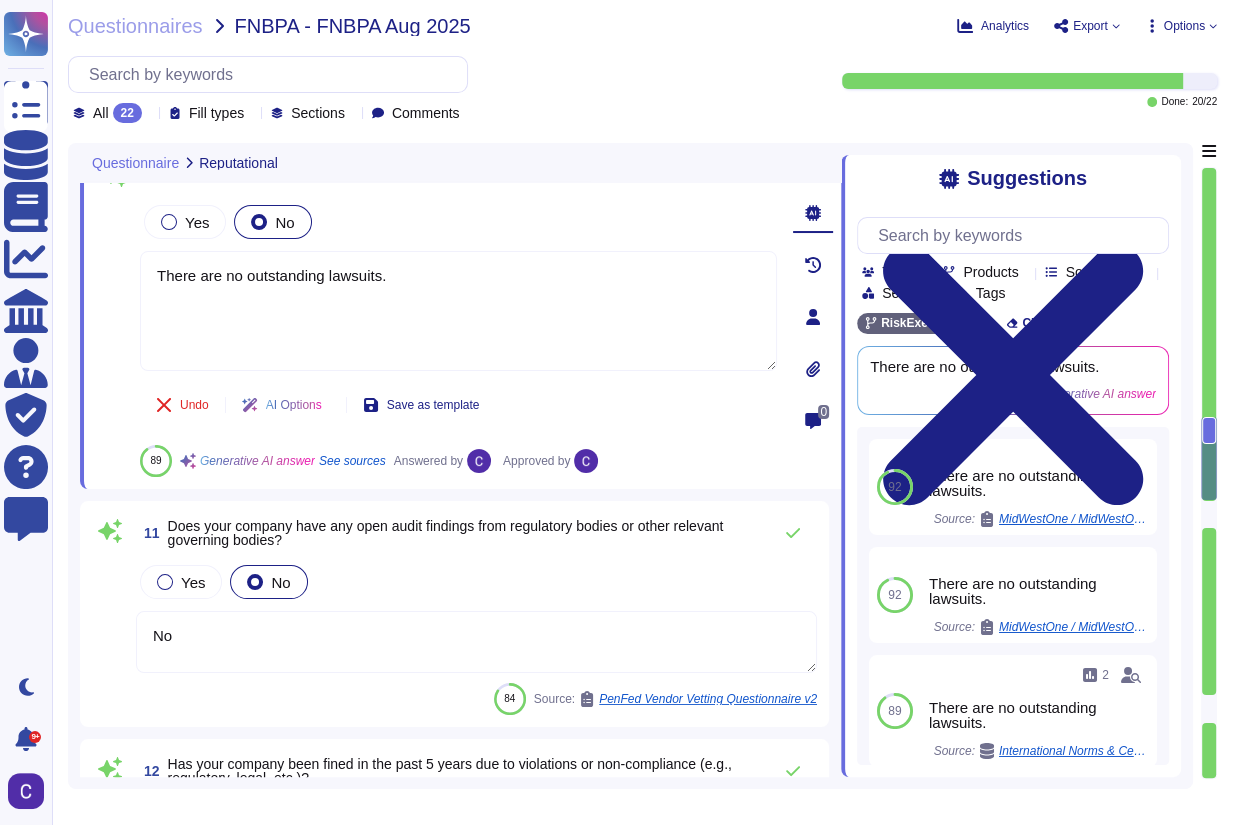 click on "No" at bounding box center (476, 642) 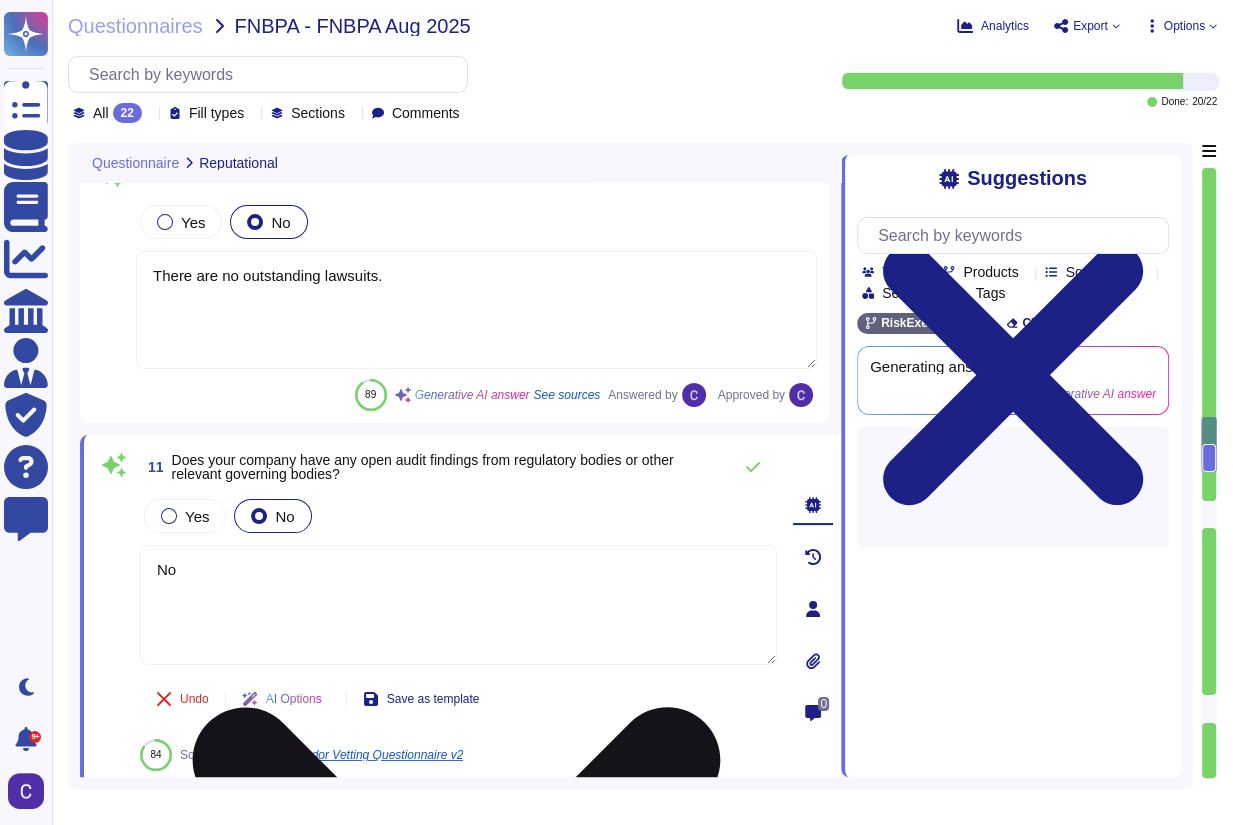 click on "No" at bounding box center (458, 605) 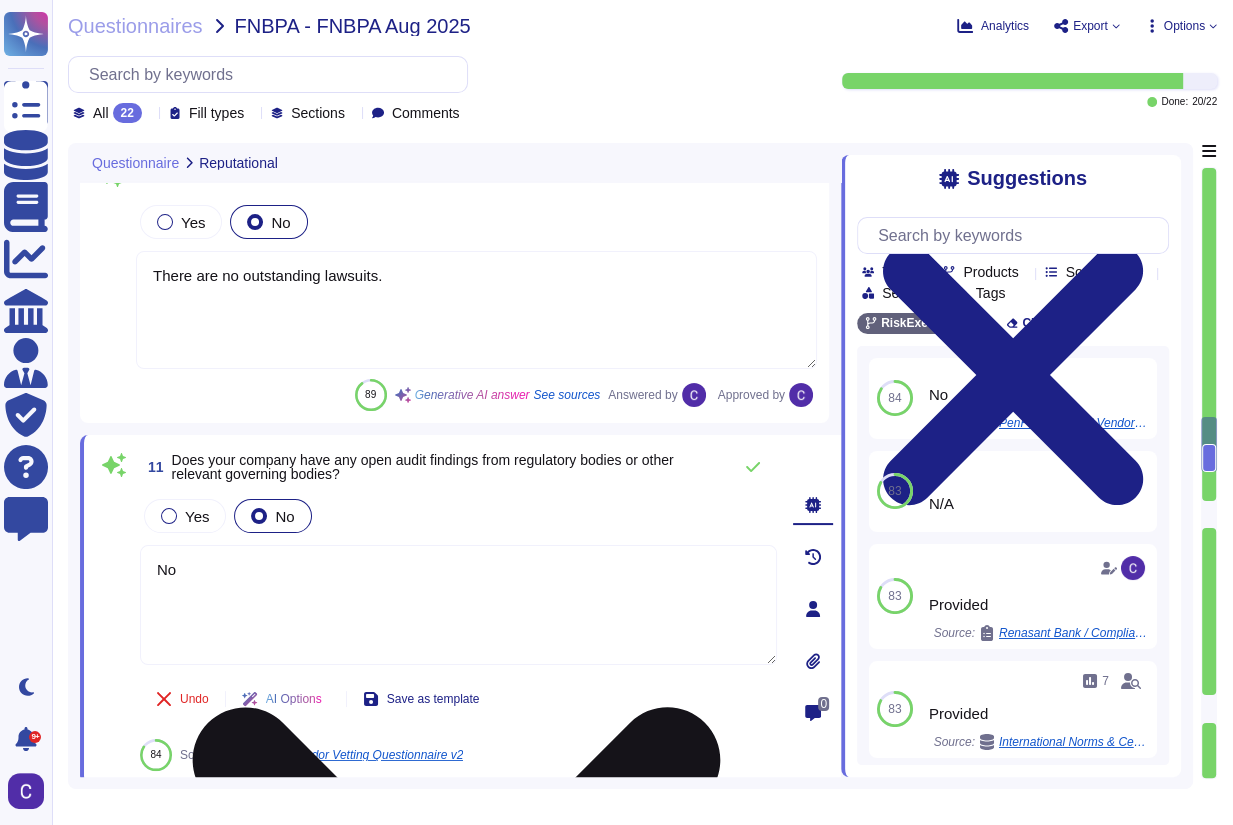 click on "No" at bounding box center [458, 605] 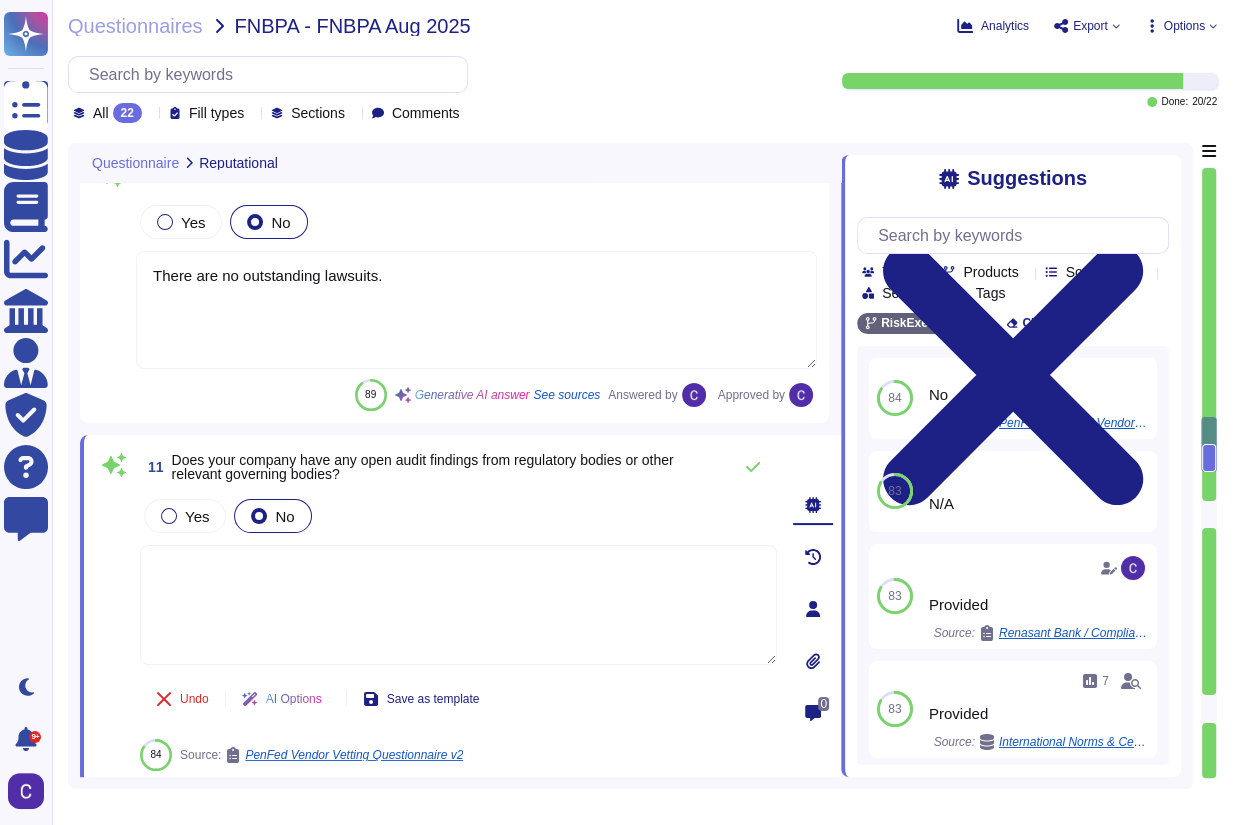 type 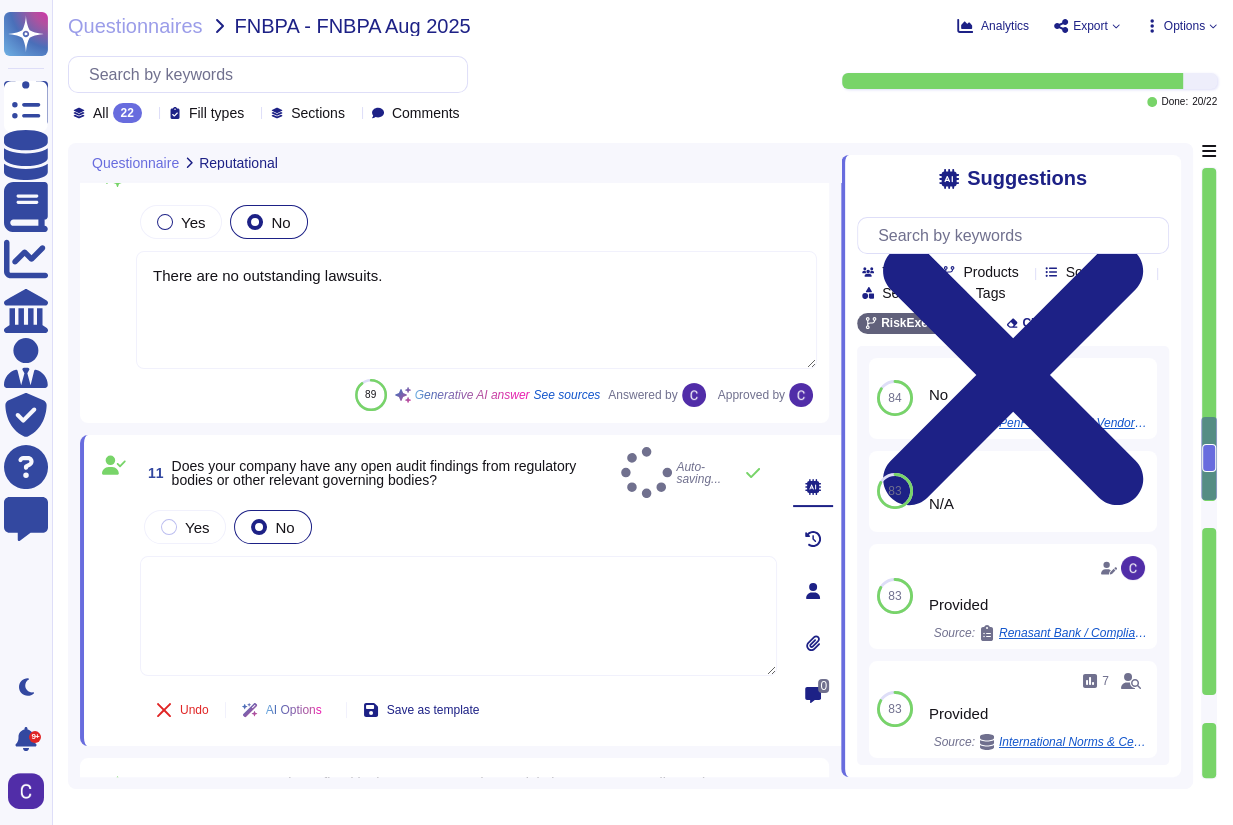 type on "No, all functions are performed in the United States, and we utilize Microsoft Azure for our cloud hosting services." 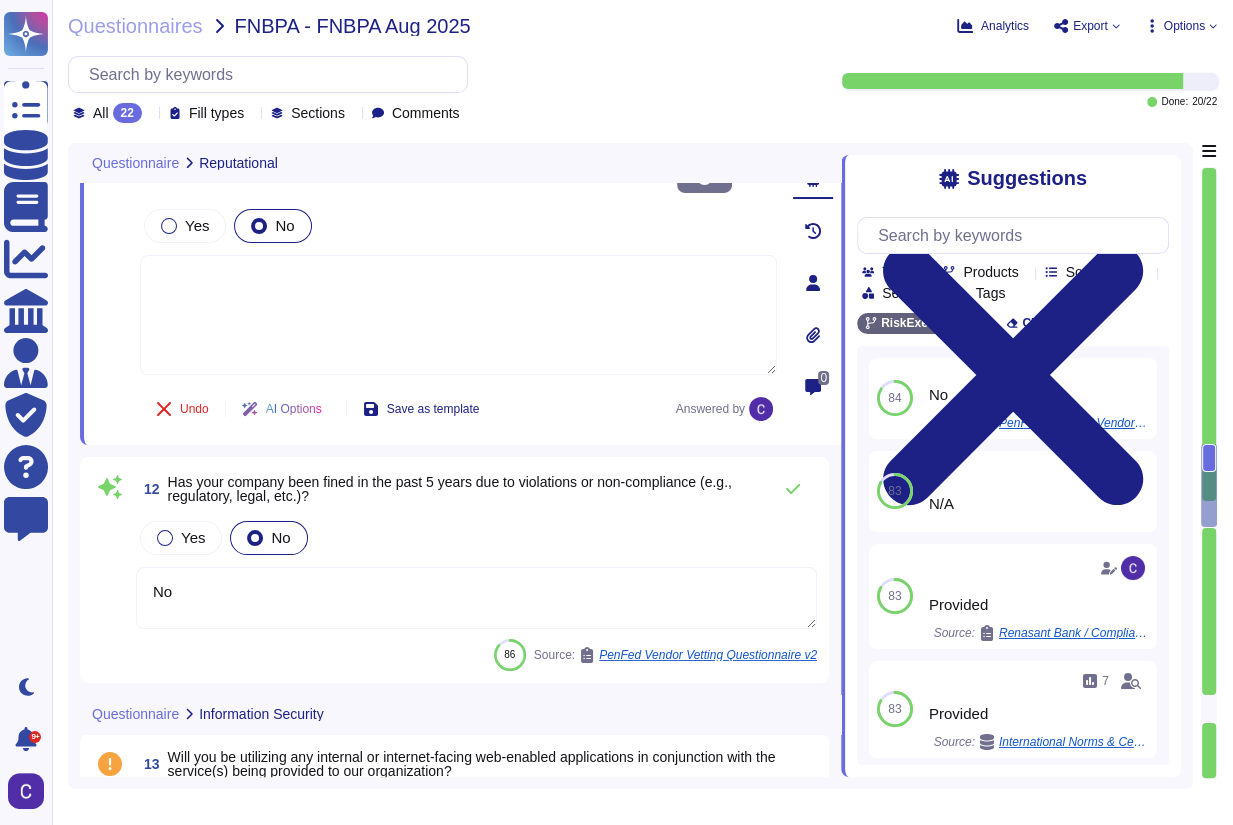 scroll, scrollTop: 5366, scrollLeft: 0, axis: vertical 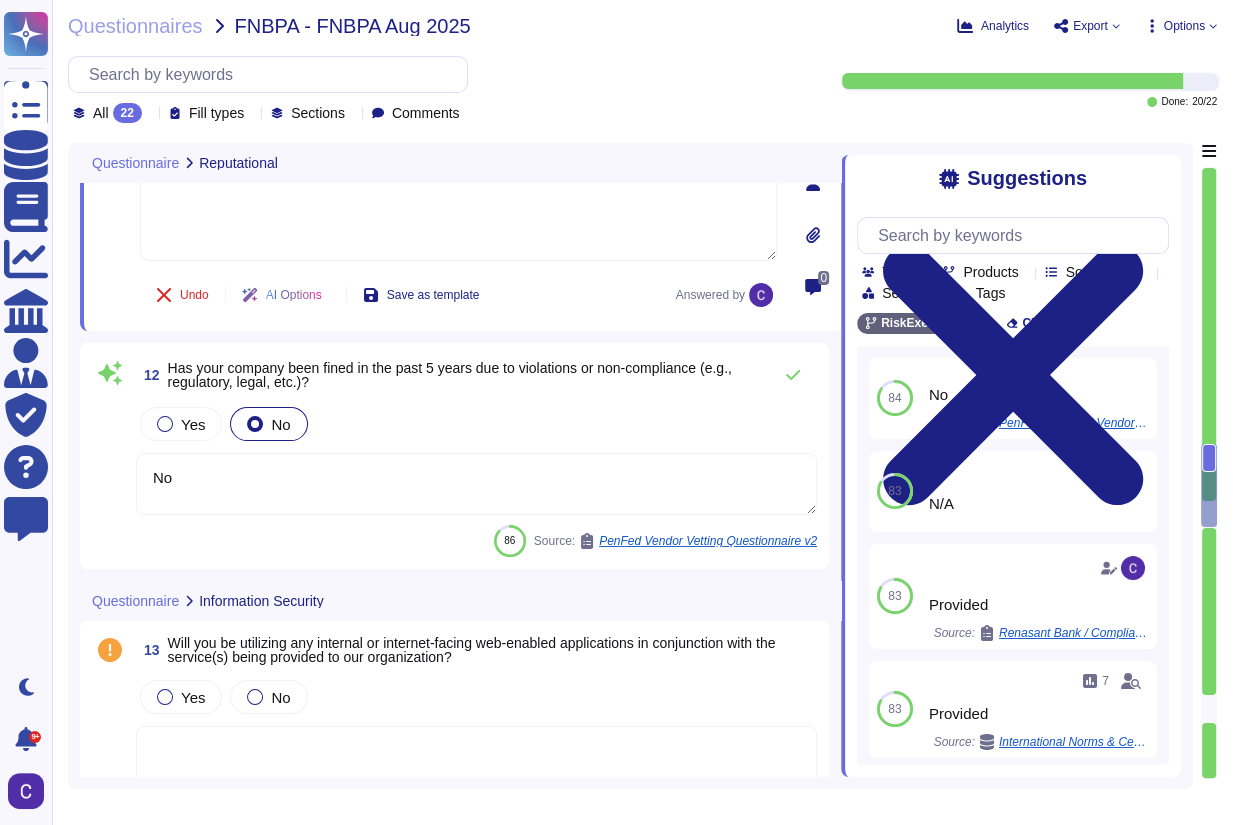 click on "No" at bounding box center (476, 484) 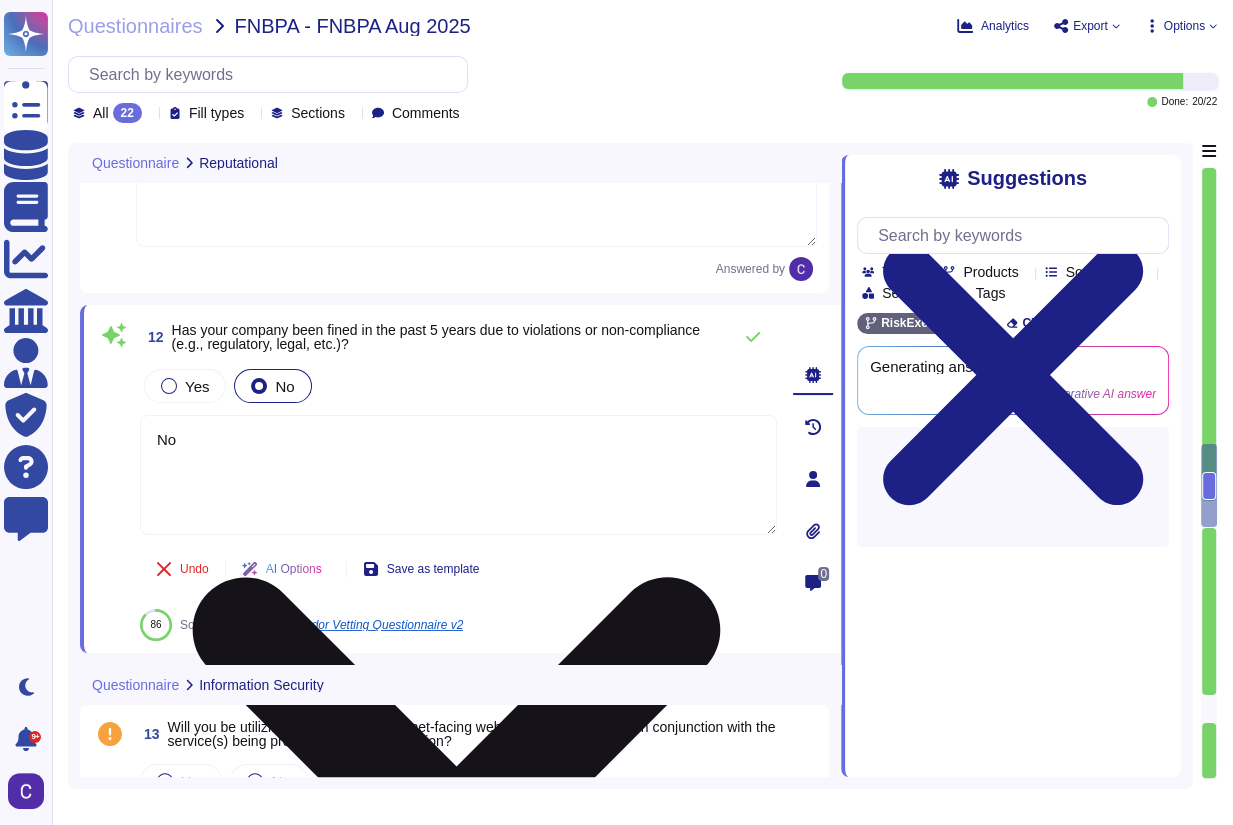 click on "No" at bounding box center (458, 475) 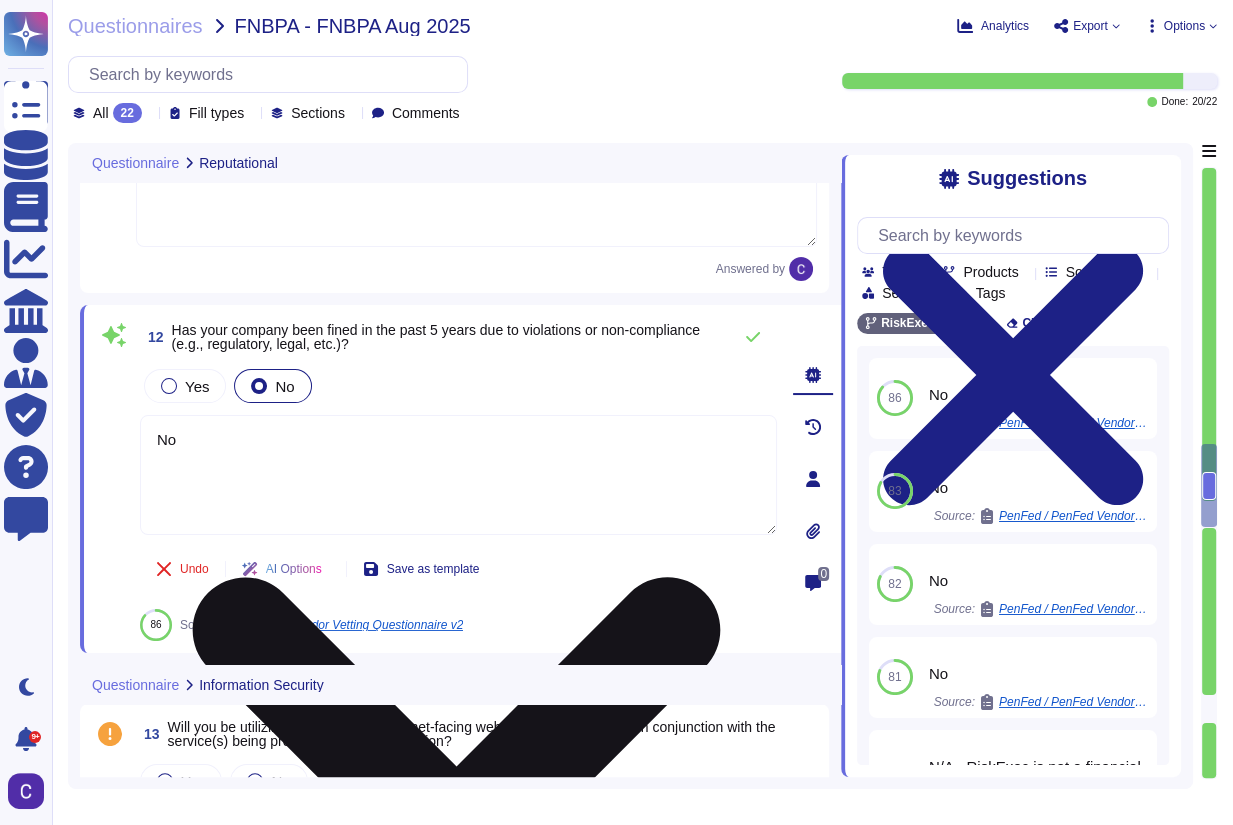 type 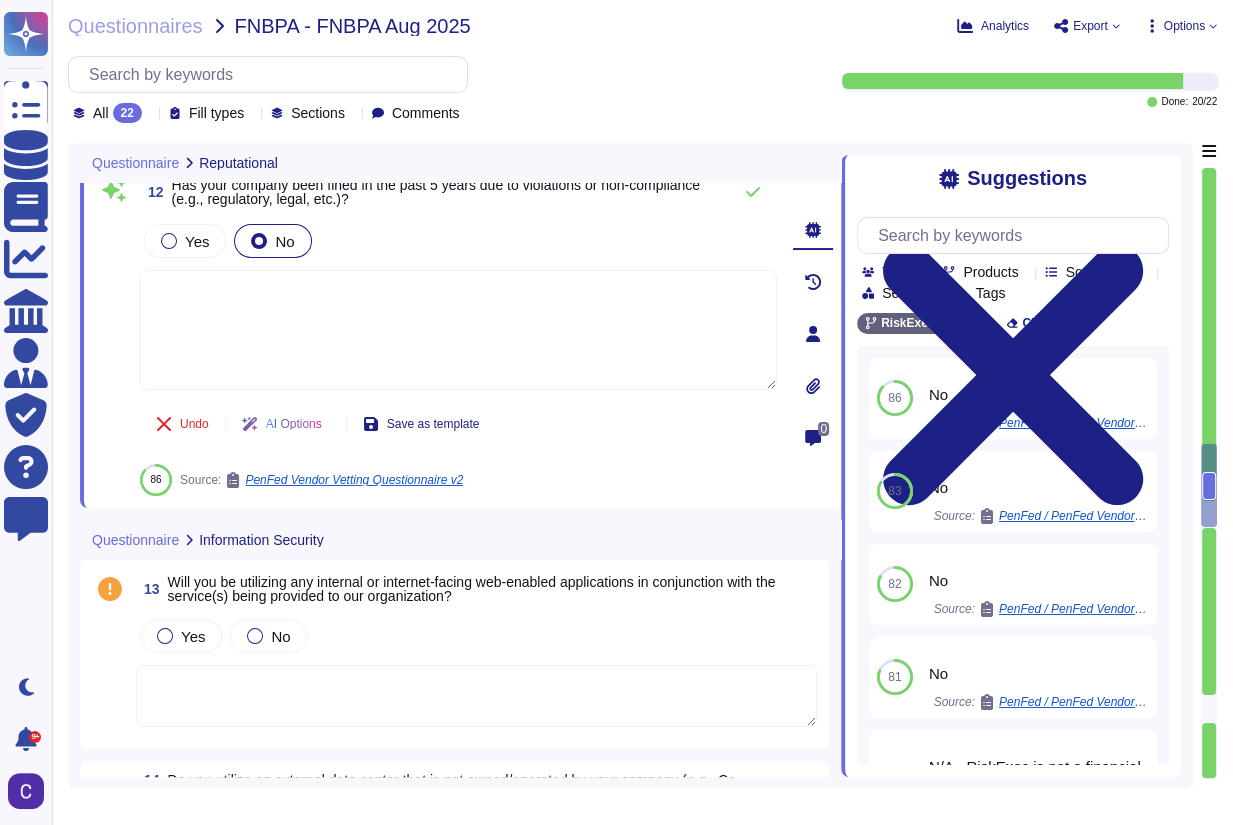 scroll, scrollTop: 5526, scrollLeft: 0, axis: vertical 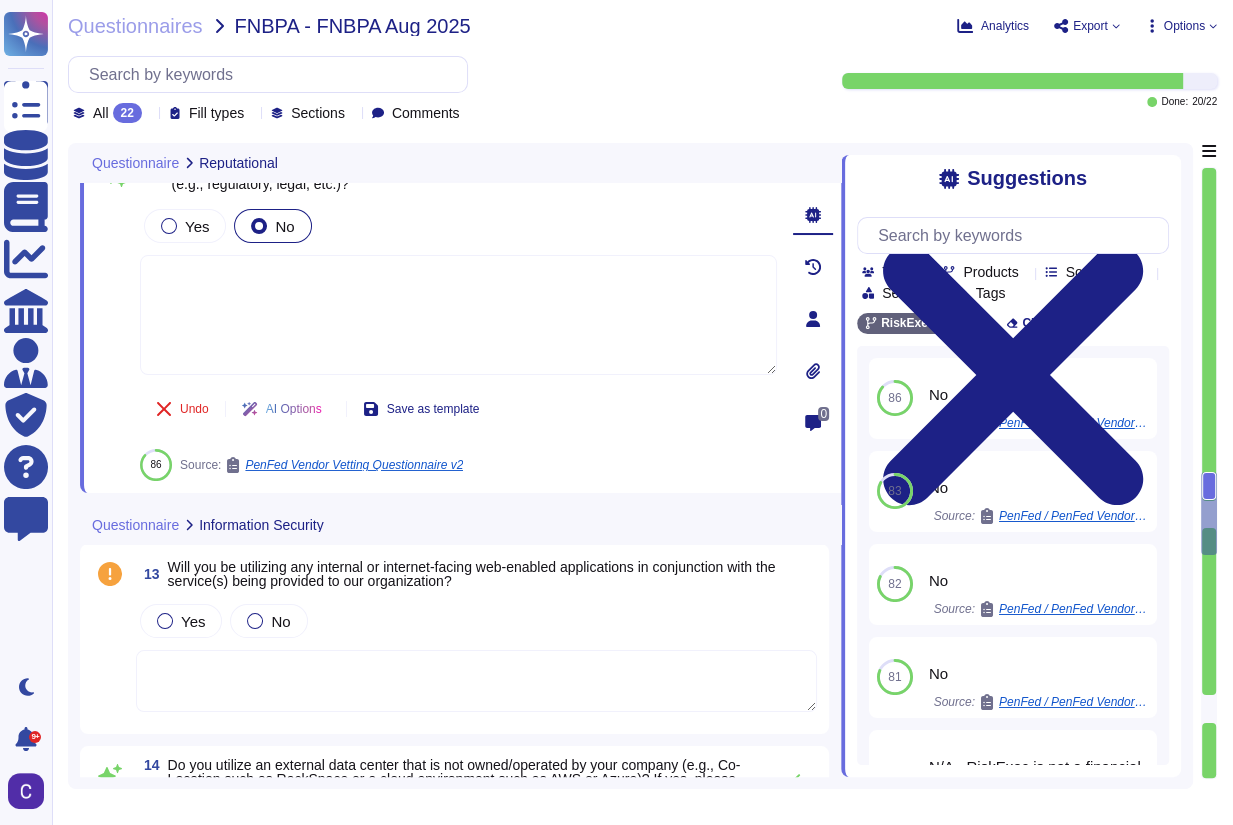 type on "Yes, we can provide a scrubbed network diagram that illustrates the perimeter and internal infrastructure and appliances as they apply to the services being provided to your organization, if requested. Please note that such documentation will be maintained as confidential and will be disclosed only to internal personnel or counsel, as necessary, or as required by law." 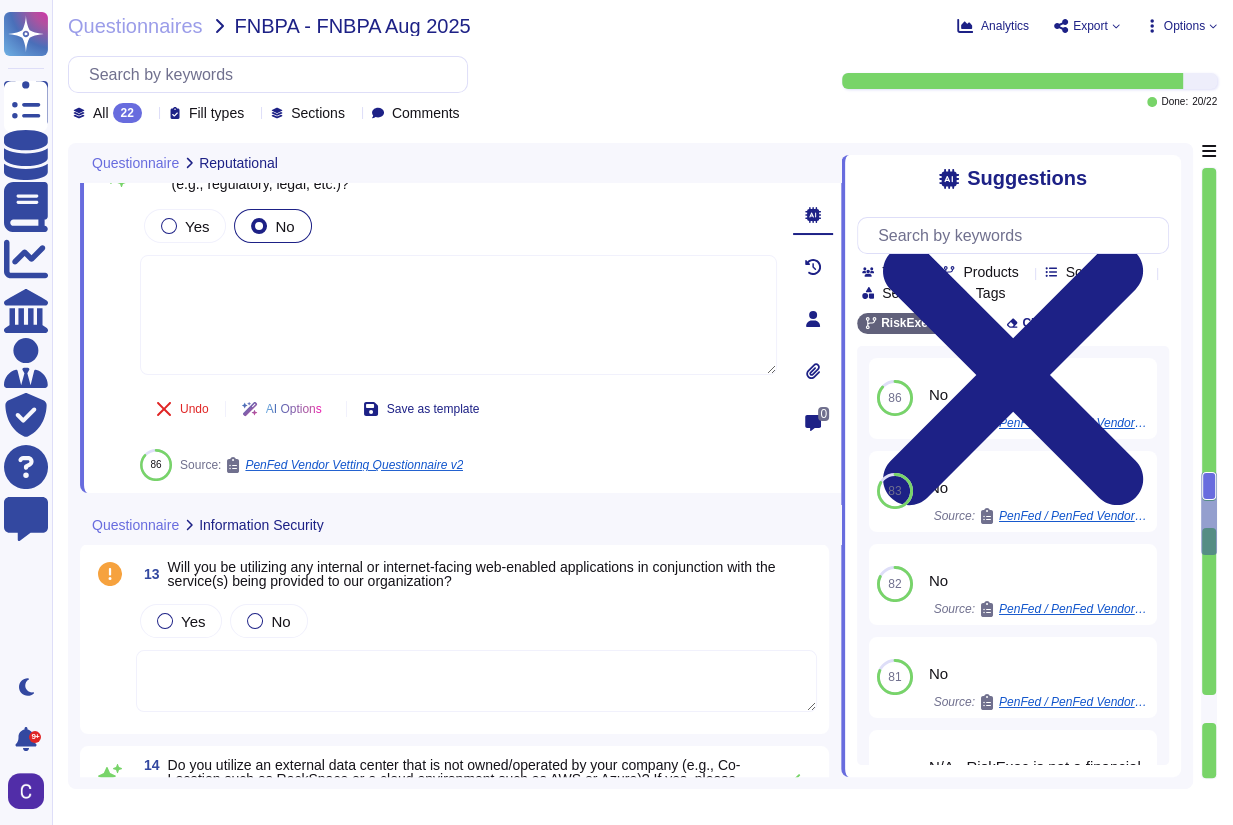 type 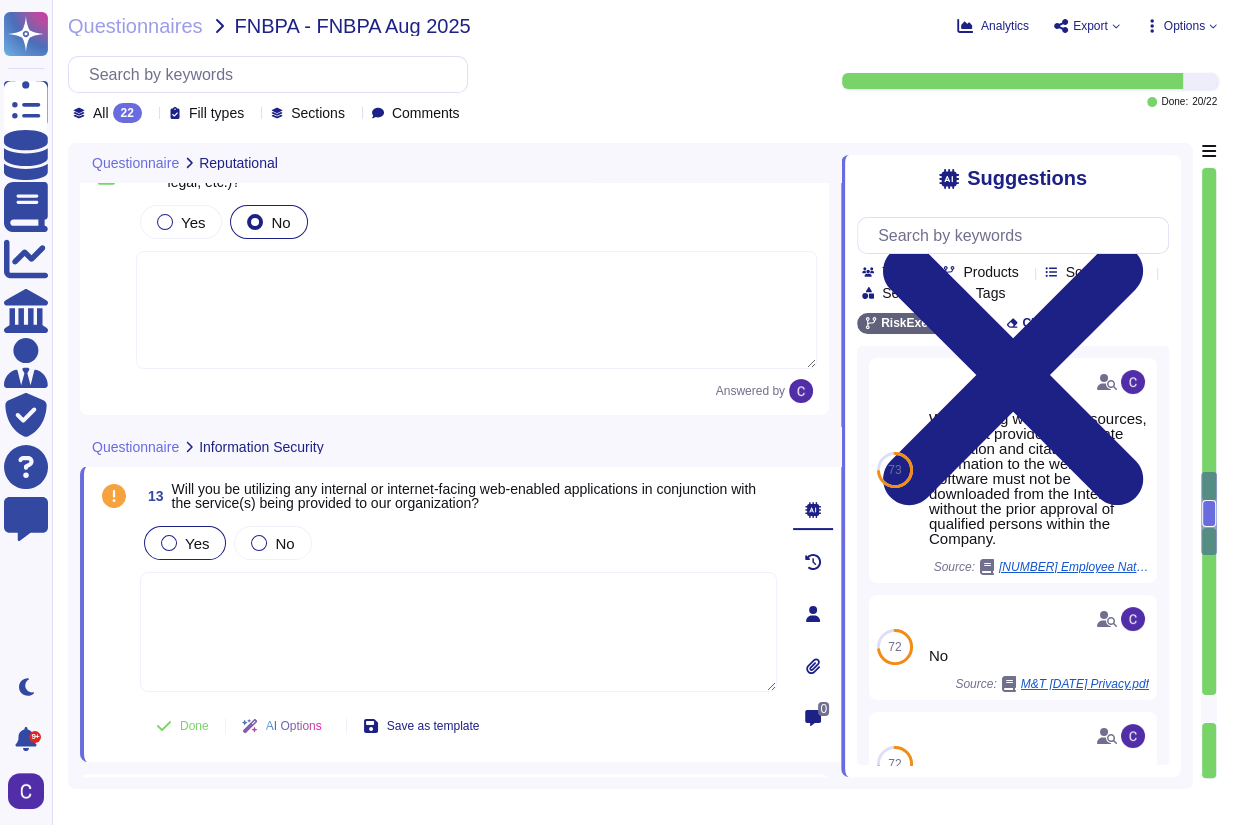 click on "Yes" at bounding box center [197, 543] 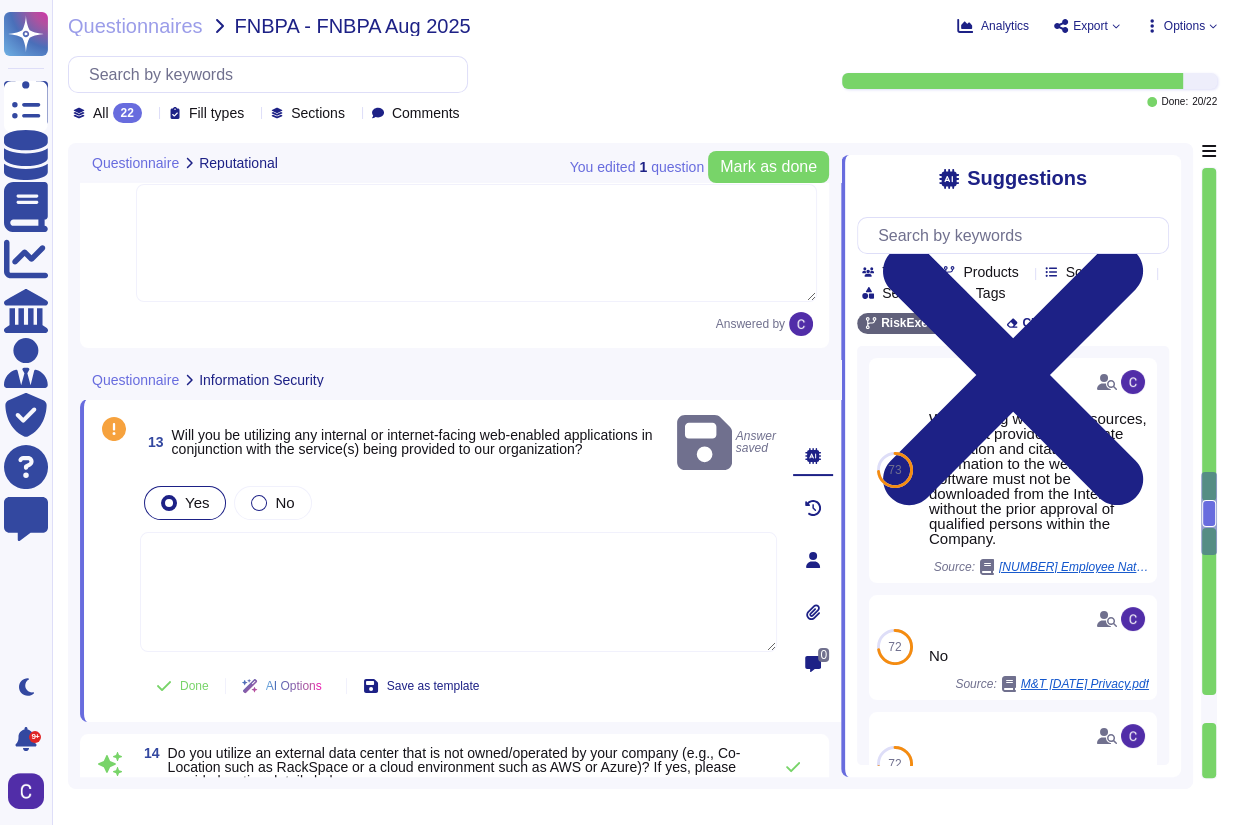 type on "Yes, we can provide a scrubbed network diagram that illustrates the perimeter and internal infrastructure and appliances as they apply to the services being provided to your organization, if requested. Please note that such documentation will be maintained as confidential and will be disclosed only to internal personnel or counsel, as necessary, or as required by law." 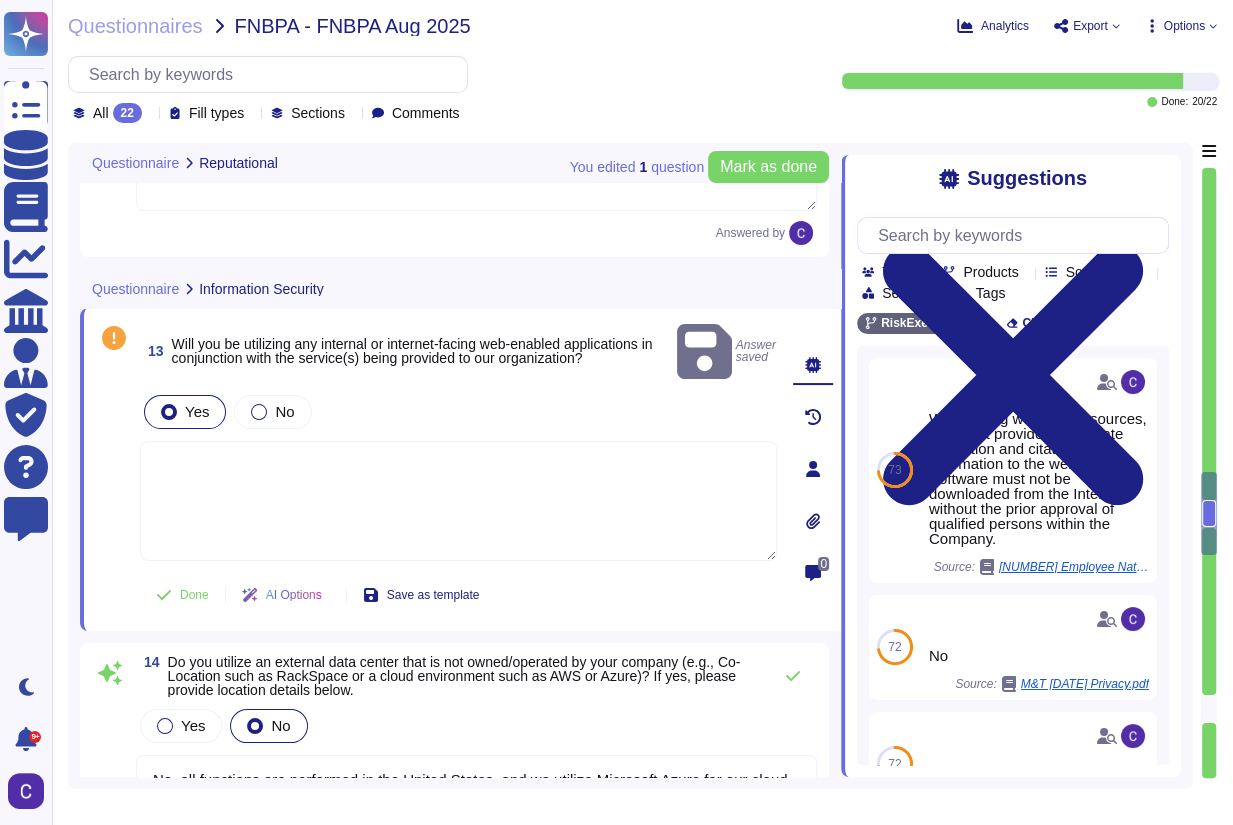 scroll, scrollTop: 5686, scrollLeft: 0, axis: vertical 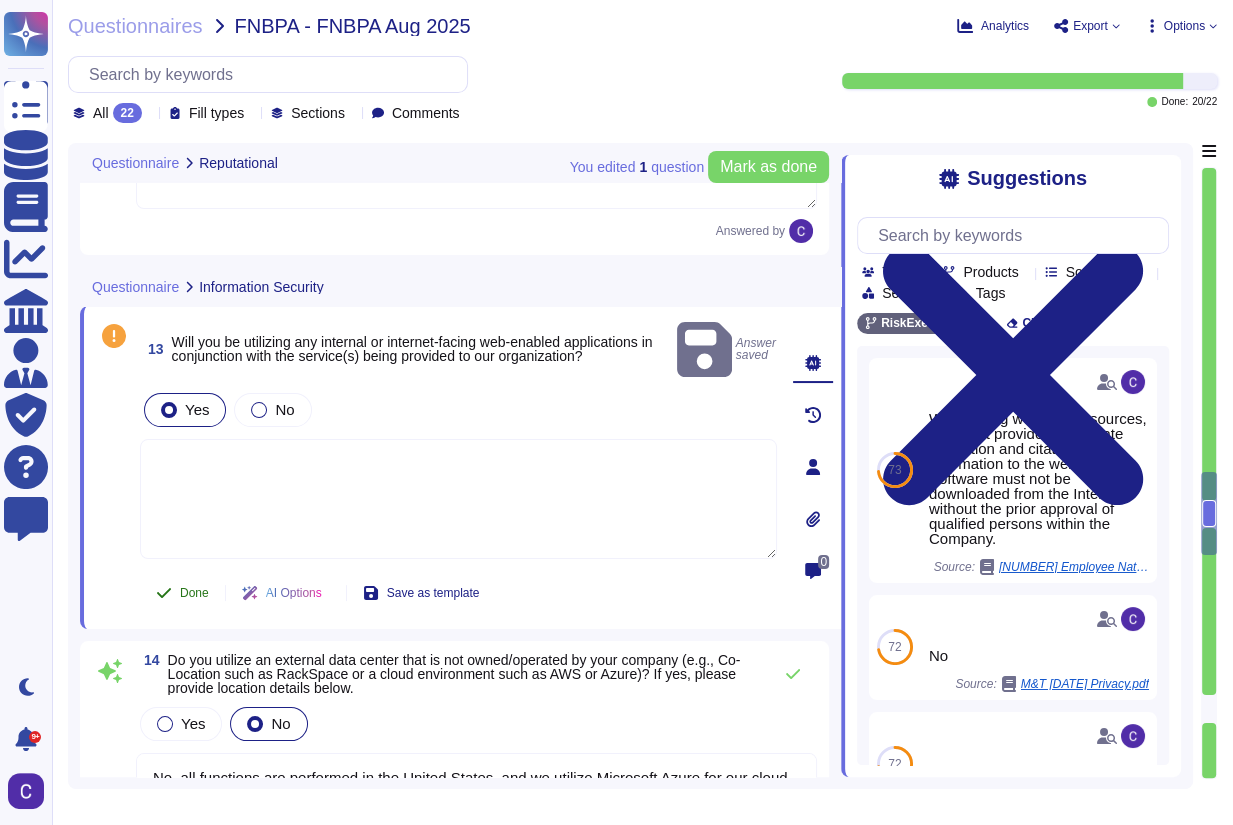 click on "Done" at bounding box center [194, 593] 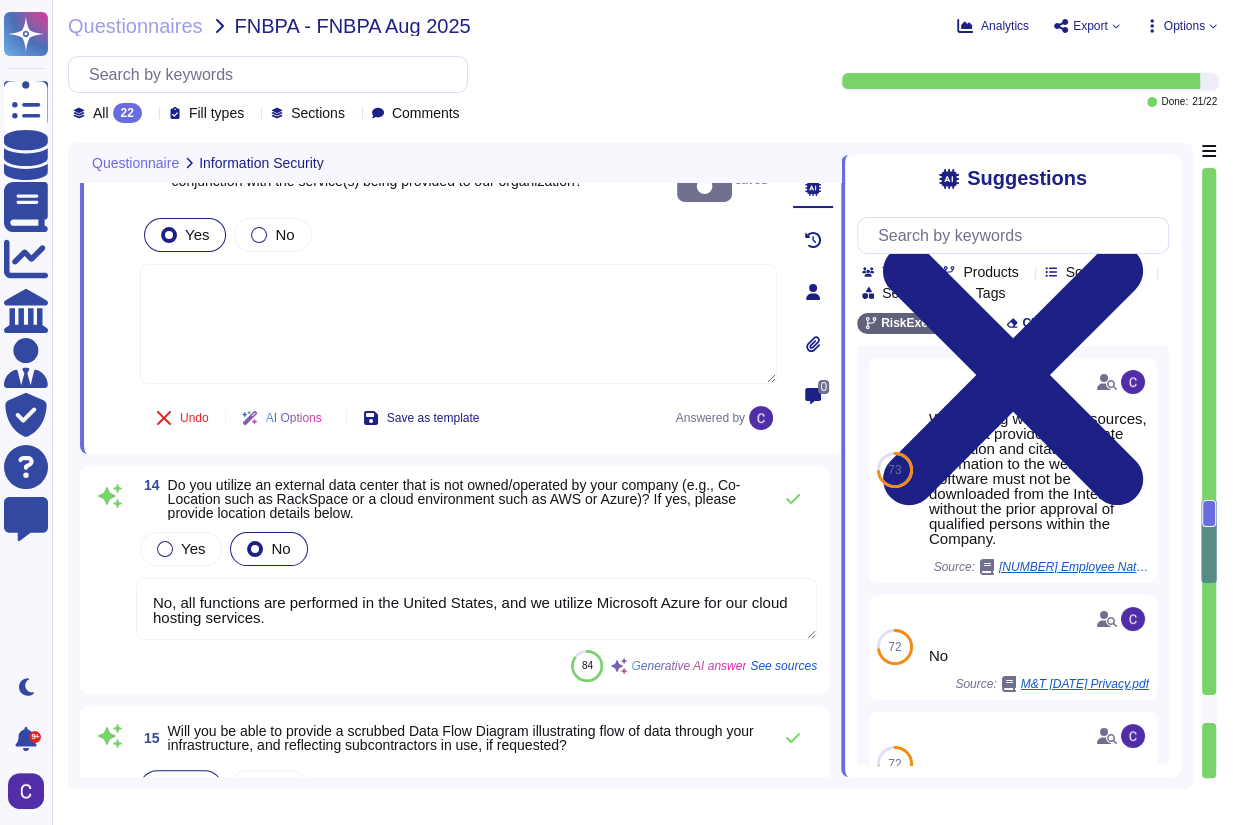 type on "Our organization exercises caution when dealing with Third Parties, including interactions with governments or Public Officials, particularly in the context of marketing or promoting our business. However, we have not established a specific approach for partnering with underrepresented groups. Currently, we offer discounted software to consumer protection groups for studying the treatment of protected classes by financial institutions." 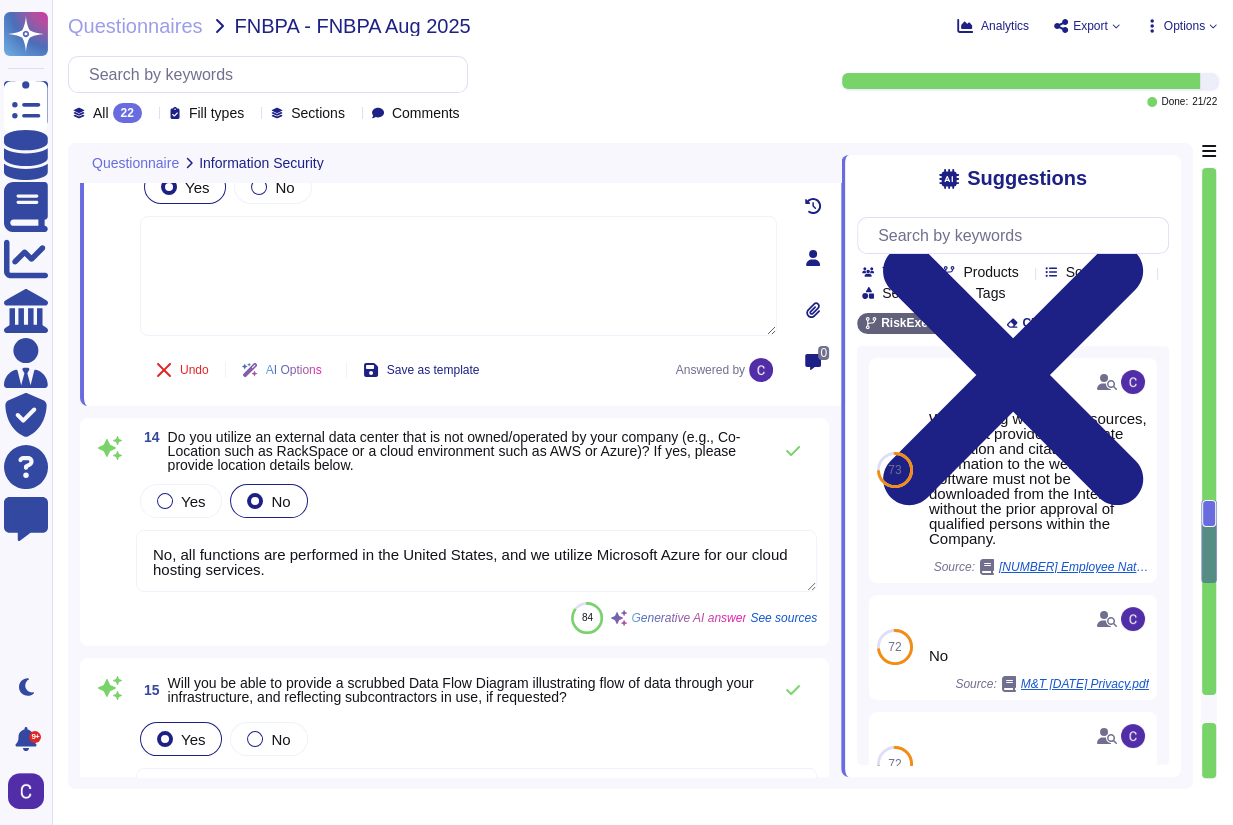 click on "No, all functions are performed in the United States, and we utilize Microsoft Azure for our cloud hosting services." at bounding box center (476, 561) 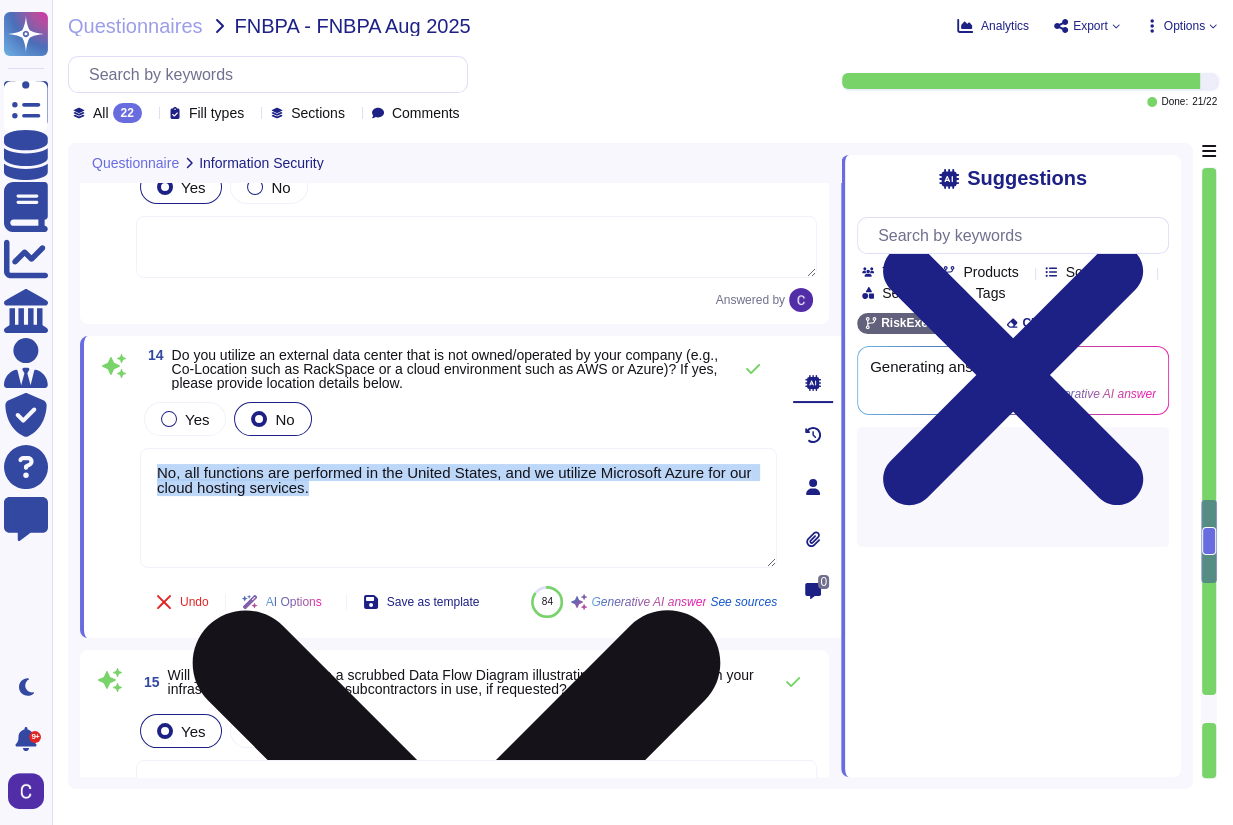 click on "No, all functions are performed in the United States, and we utilize Microsoft Azure for our cloud hosting services." at bounding box center (458, 509) 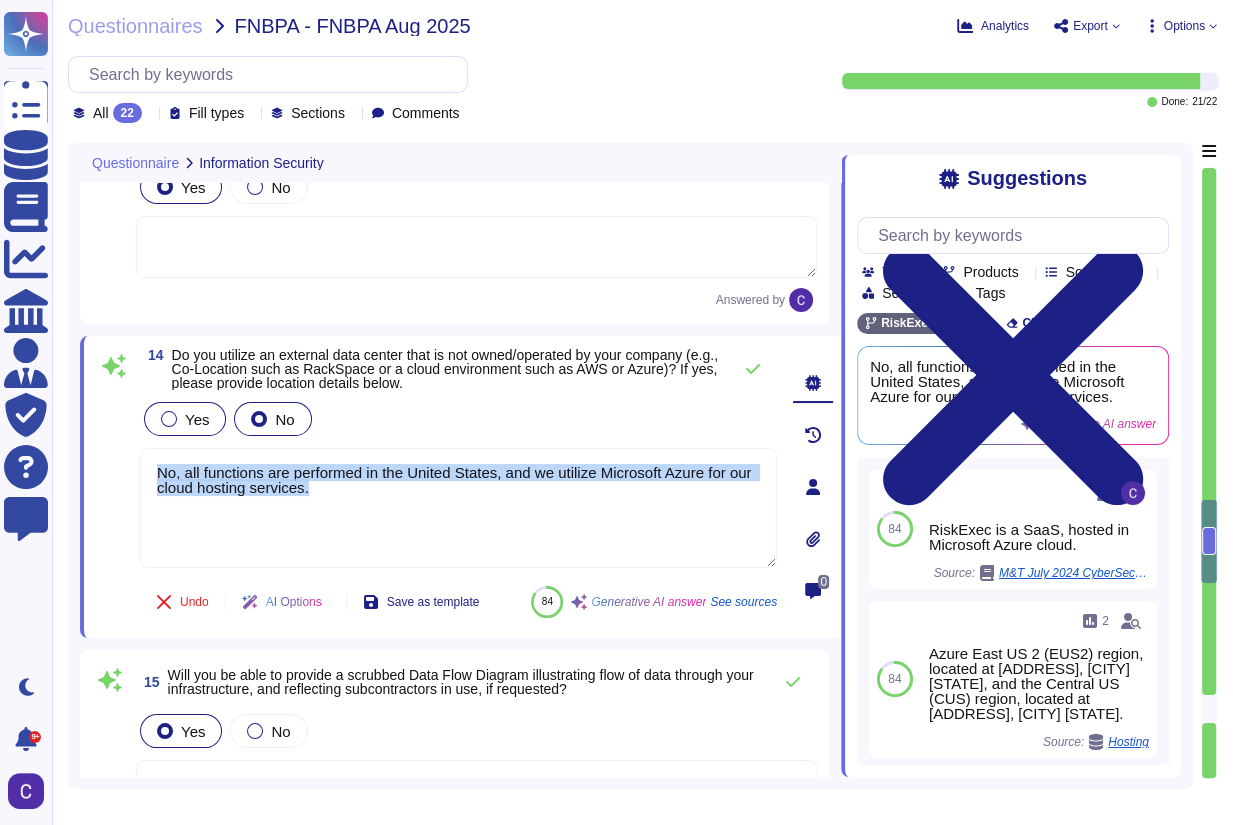 click on "Yes" at bounding box center [185, 419] 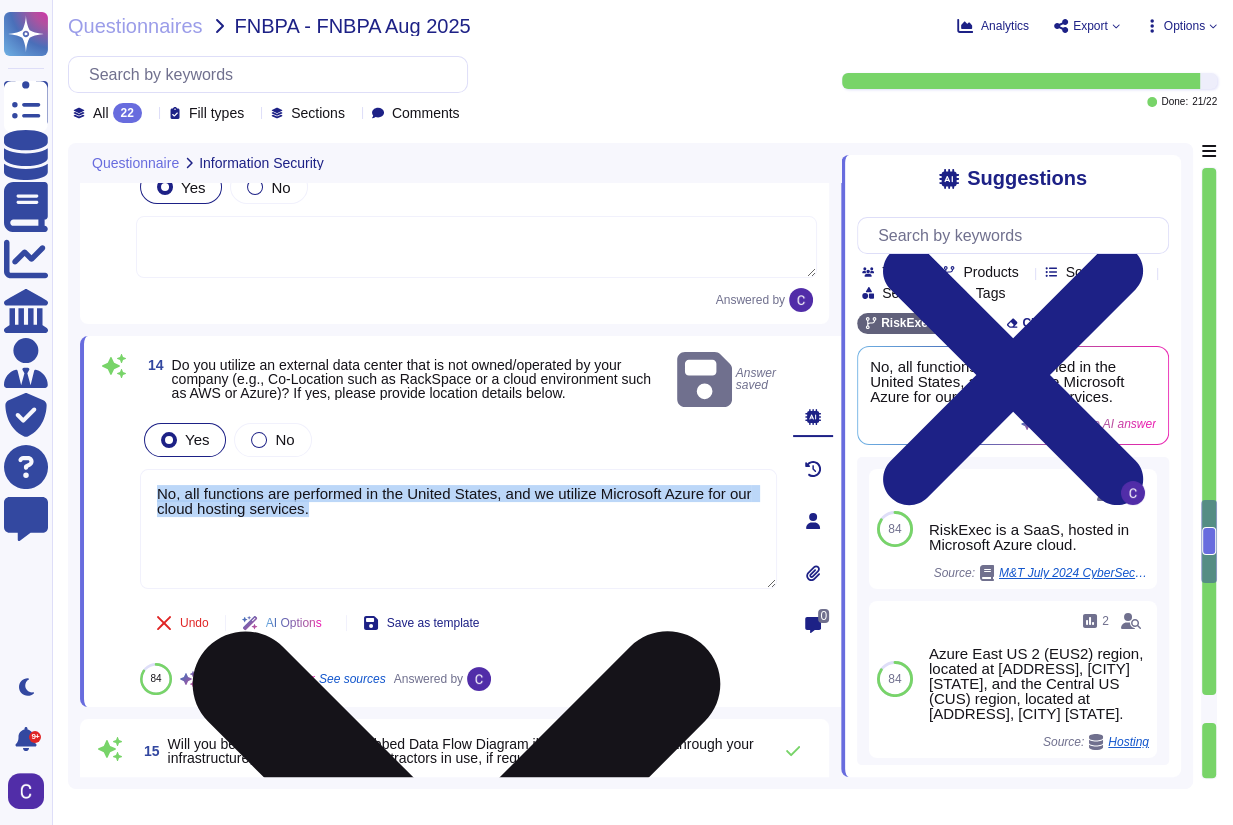 click on "No, all functions are performed in the United States, and we utilize Microsoft Azure for our cloud hosting services." at bounding box center (458, 529) 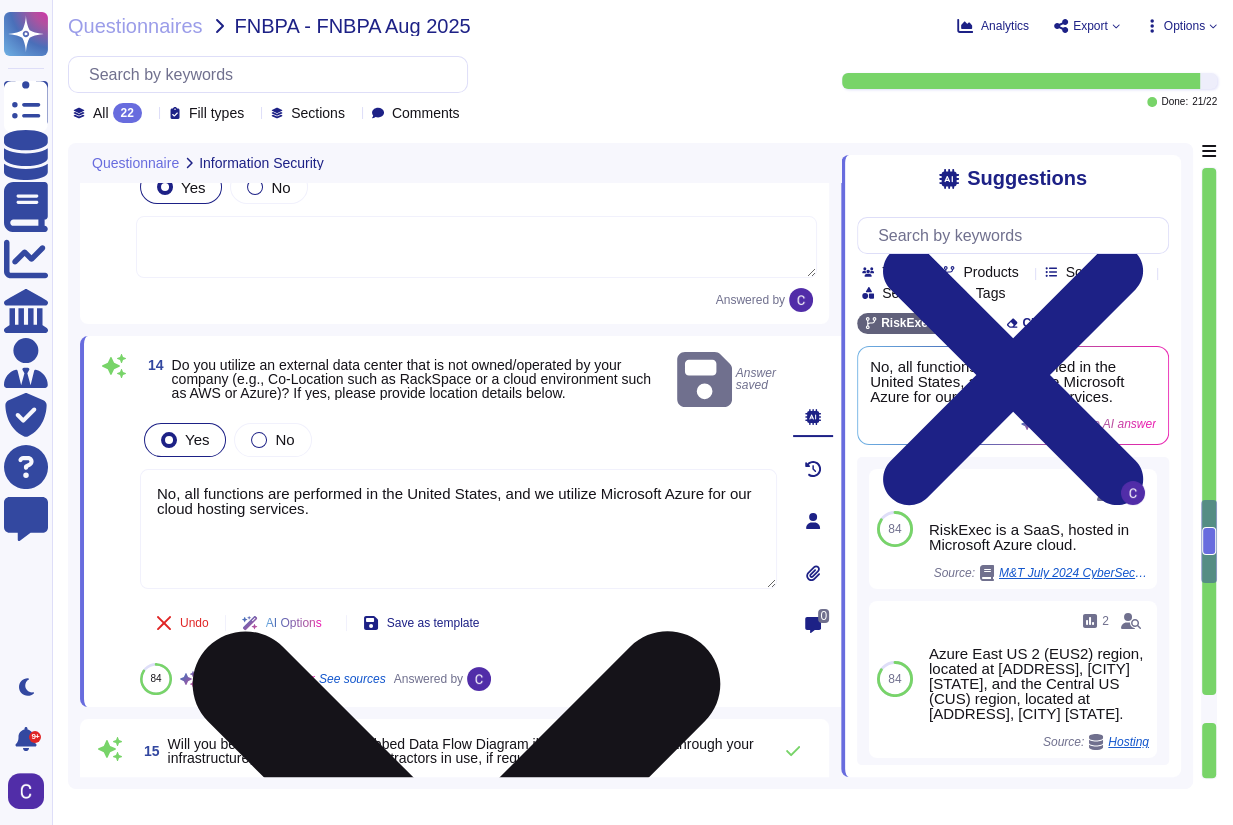 click on "No, all functions are performed in the United States, and we utilize Microsoft Azure for our cloud hosting services." at bounding box center (458, 529) 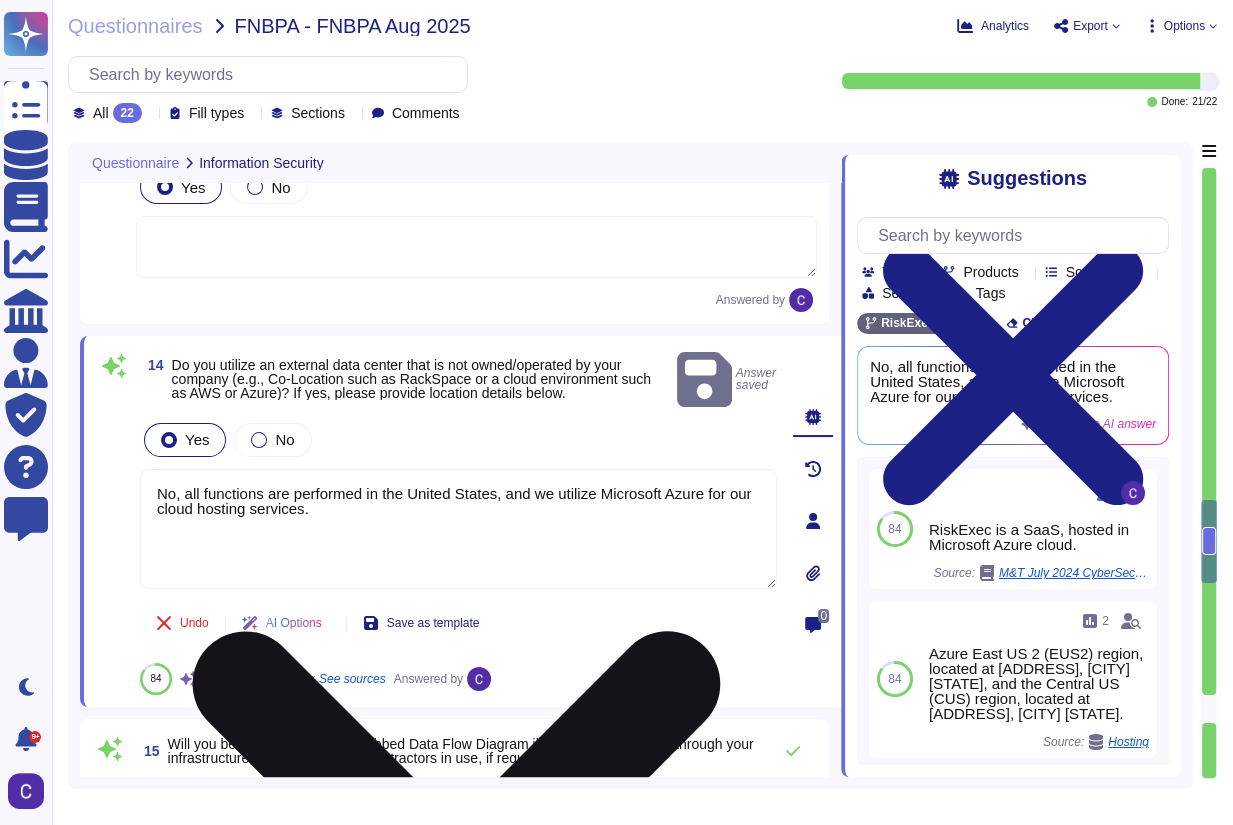 type 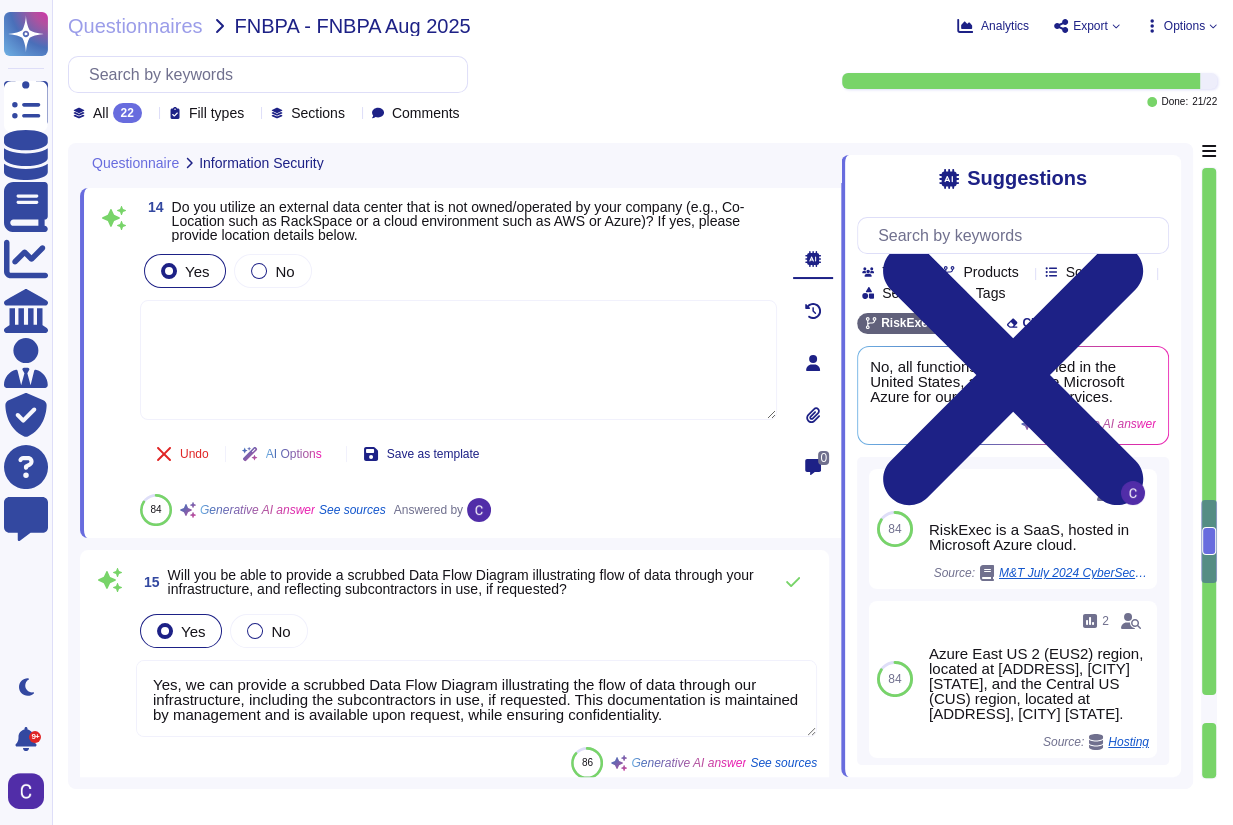 scroll, scrollTop: 6006, scrollLeft: 0, axis: vertical 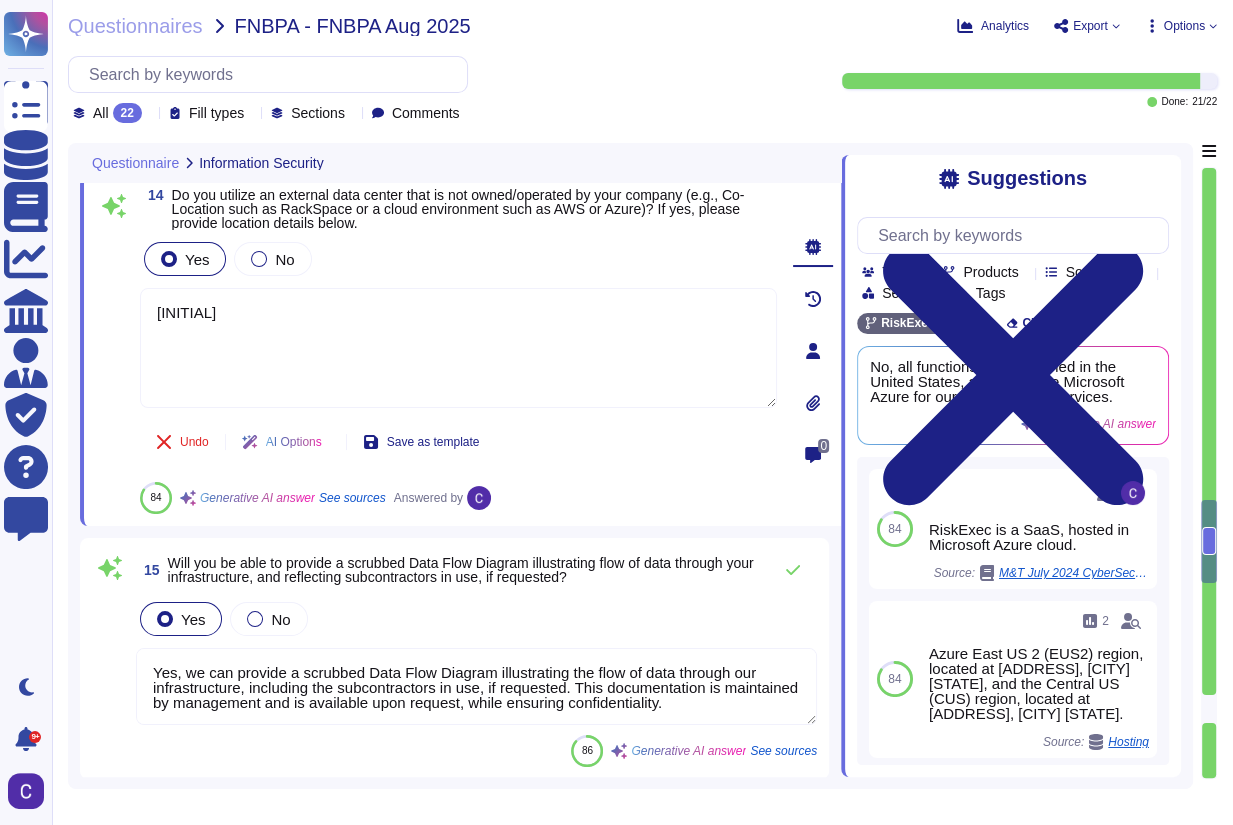 type on "M" 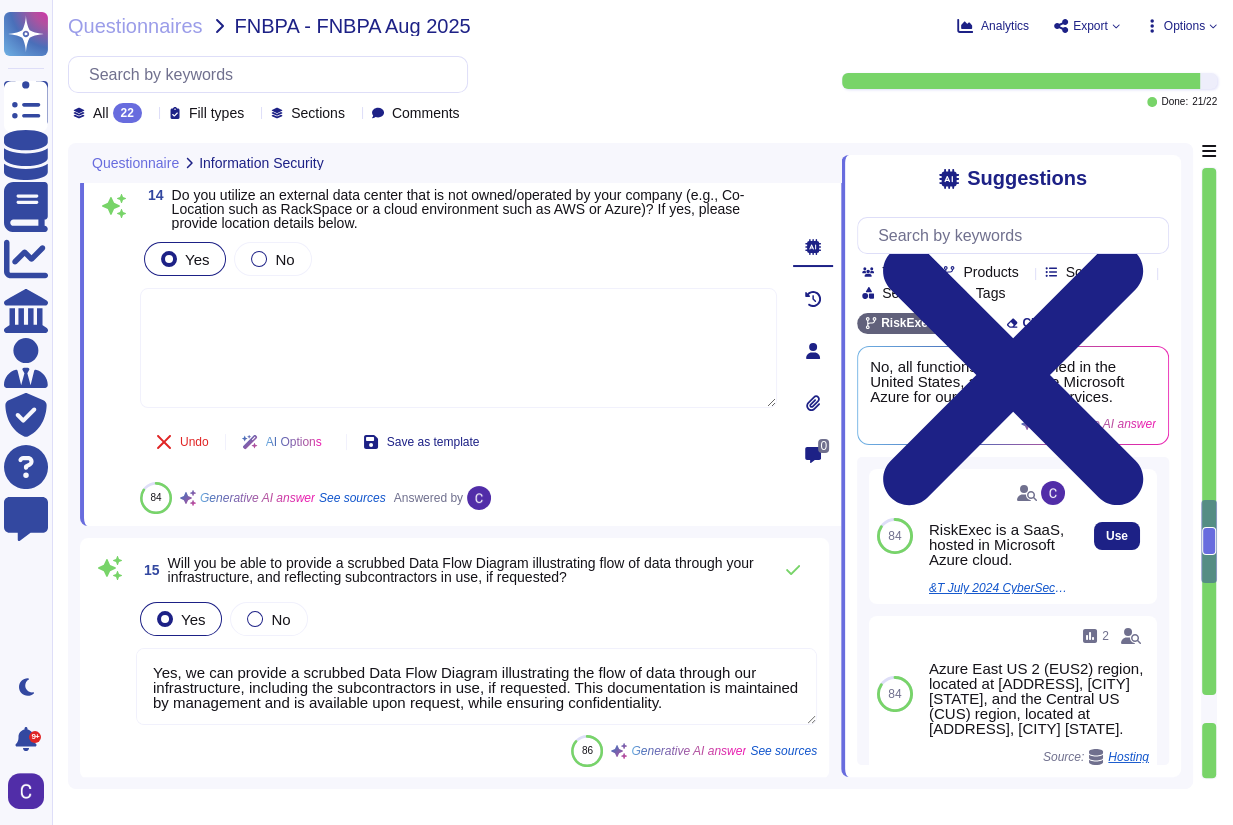 click on "RiskExec is a SaaS, hosted in Microsoft Azure cloud. Source: M&T July 2024 CyberSecurity.pdf" at bounding box center [999, 536] 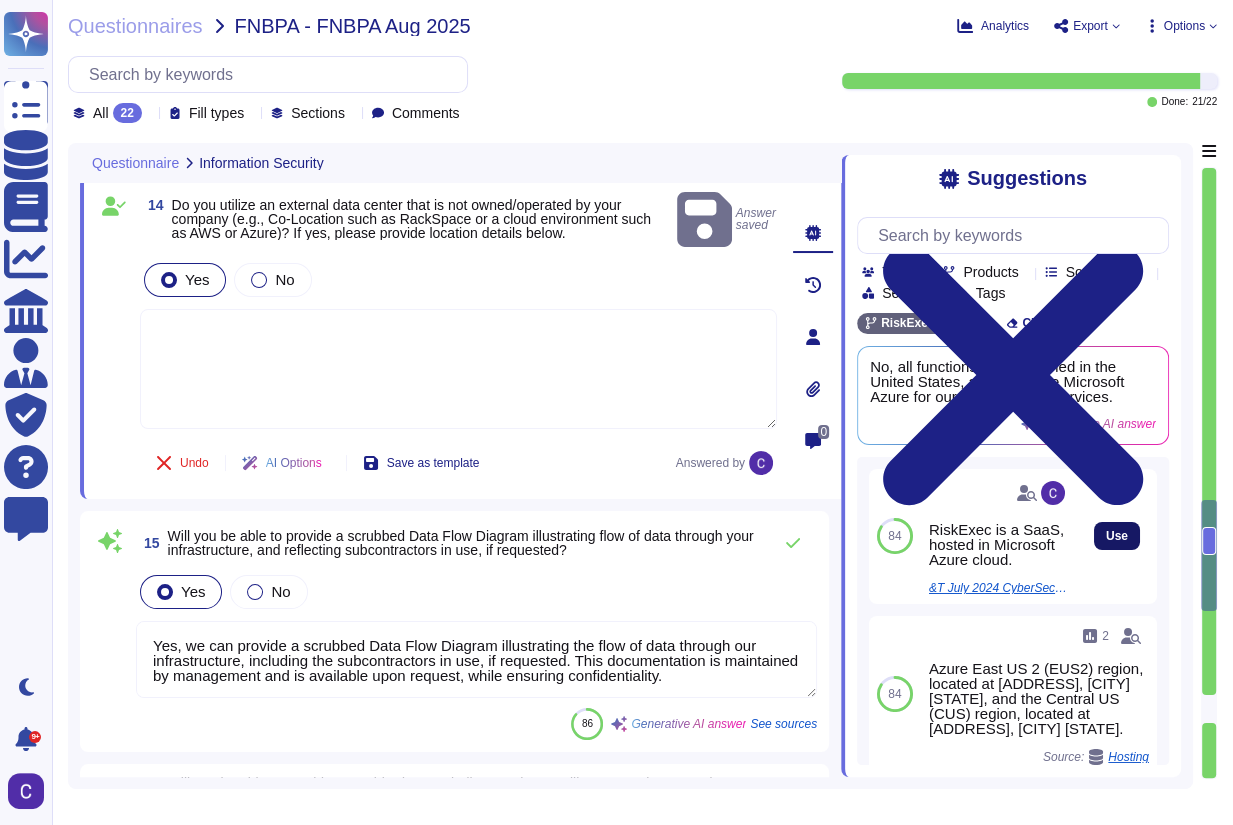 click on "Use" at bounding box center (1117, 536) 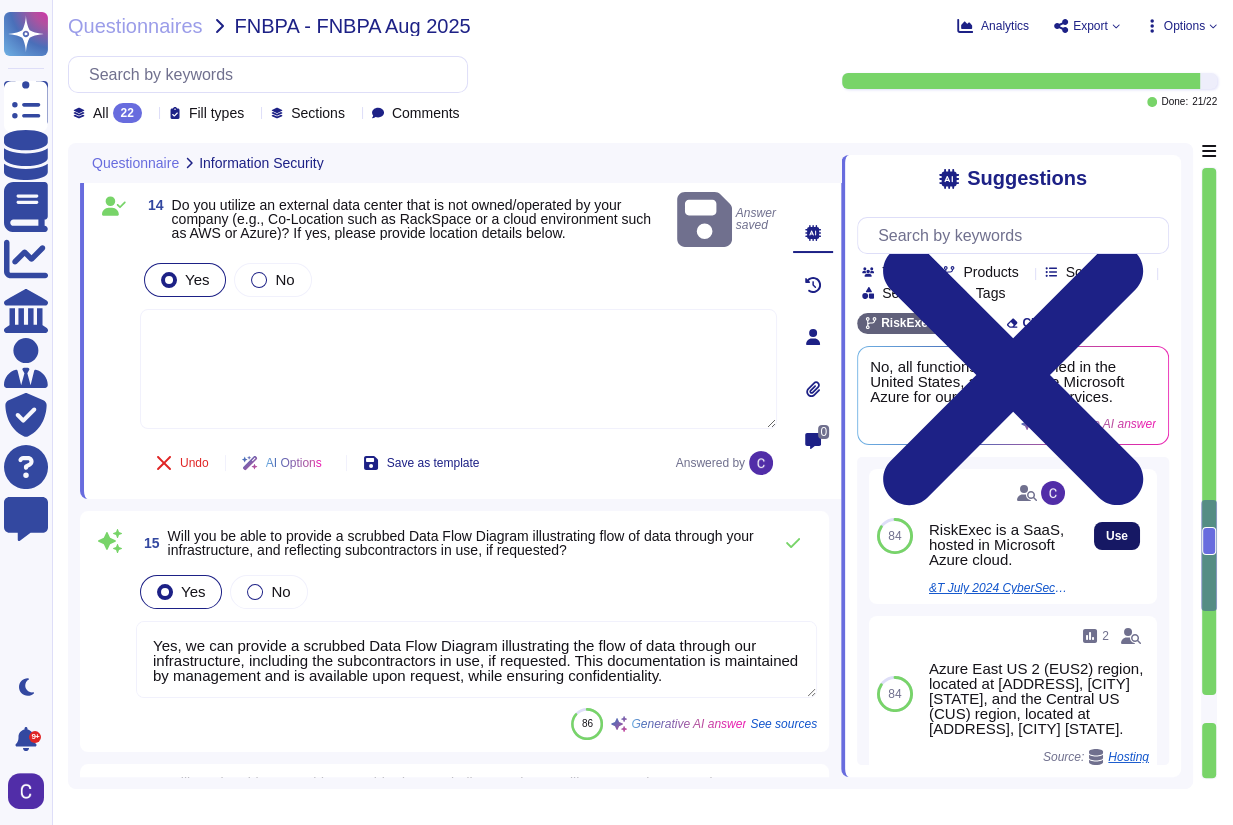 type on "RiskExec is a SaaS, hosted in Microsoft Azure cloud." 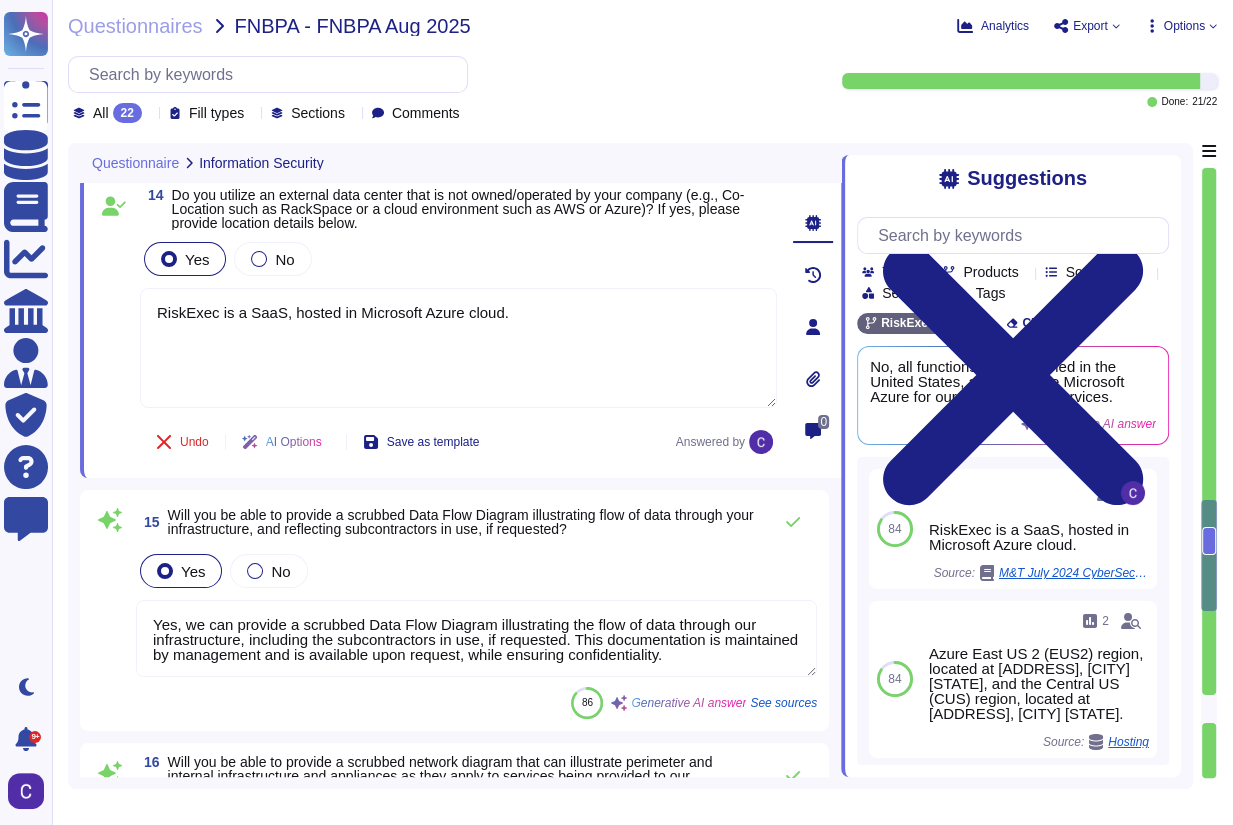 click on "Yes, we can provide a scrubbed Data Flow Diagram illustrating the flow of data through our infrastructure, including the subcontractors in use, if requested. This documentation is maintained by management and is available upon request, while ensuring confidentiality." at bounding box center (476, 638) 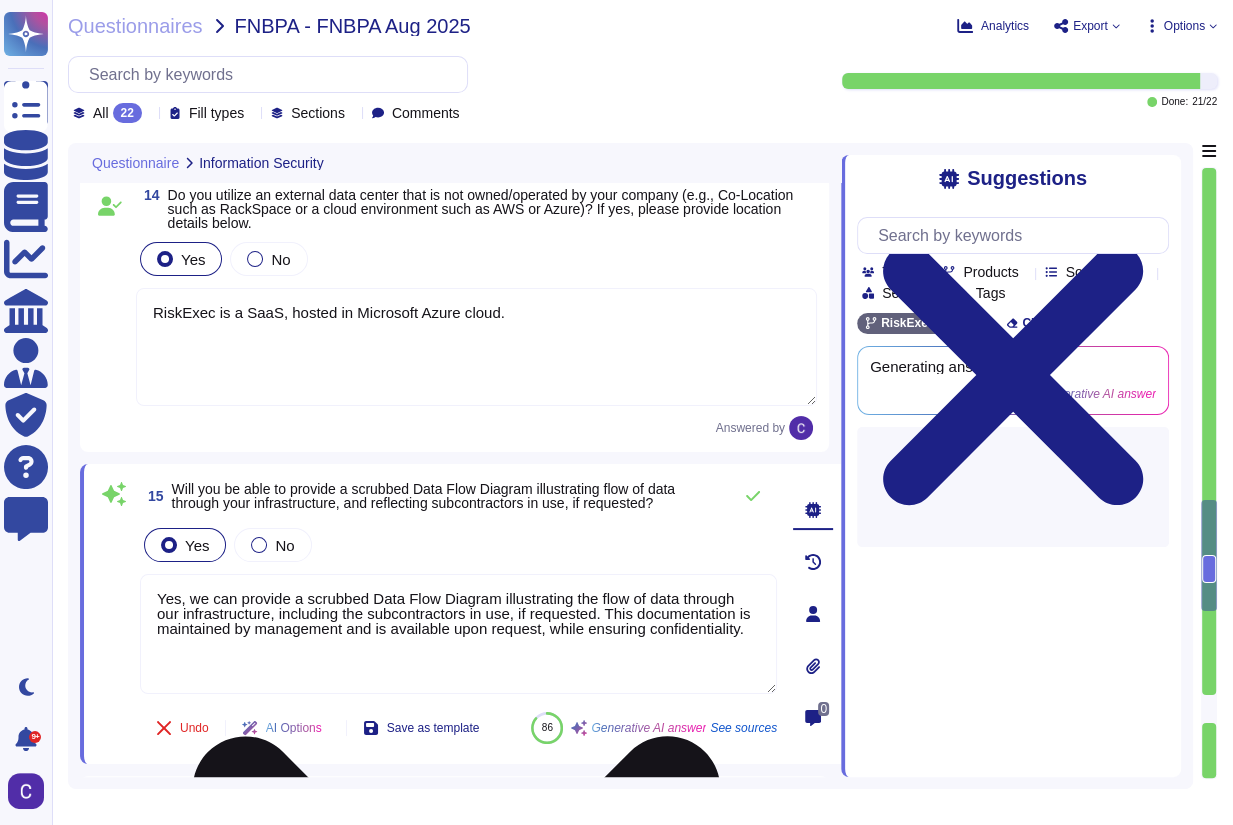 click on "Yes, we can provide a scrubbed Data Flow Diagram illustrating the flow of data through our infrastructure, including the subcontractors in use, if requested. This documentation is maintained by management and is available upon request, while ensuring confidentiality." at bounding box center [458, 634] 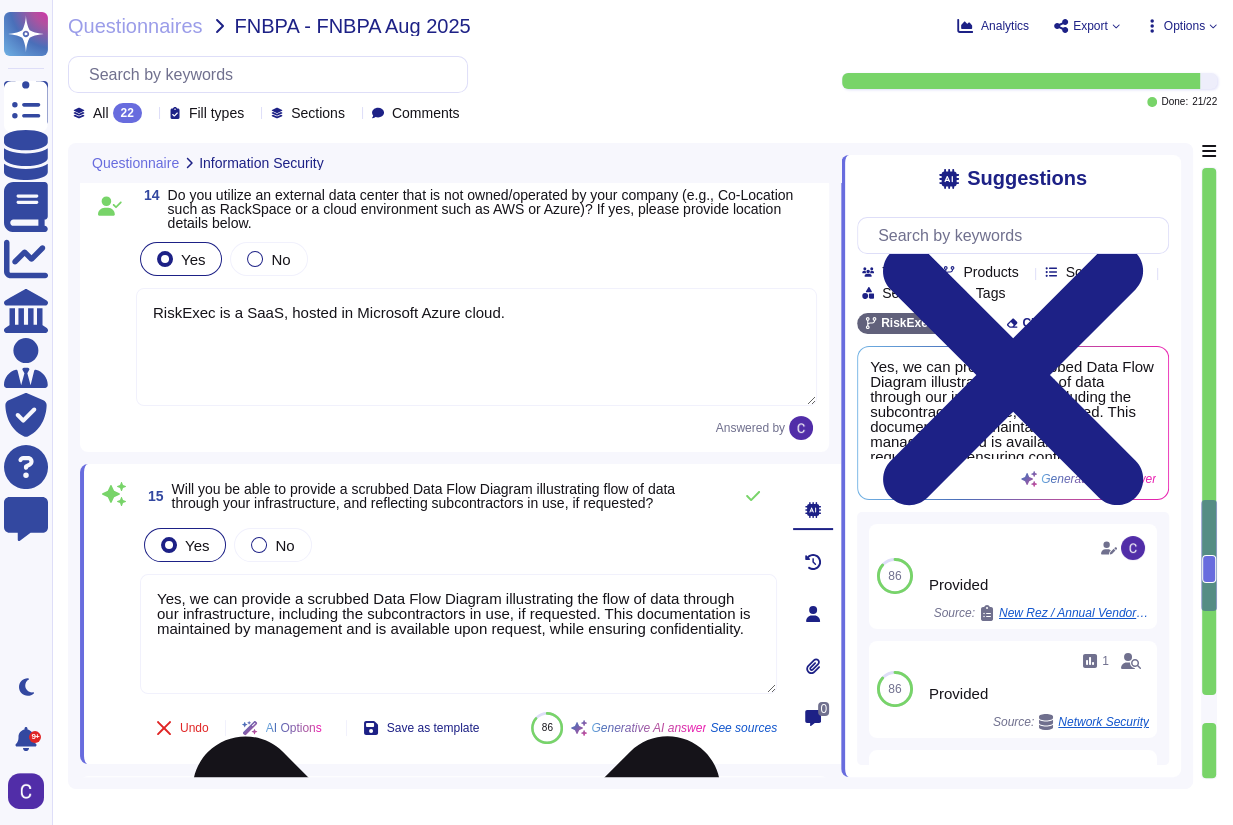 click on "Yes, we can provide a scrubbed Data Flow Diagram illustrating the flow of data through our infrastructure, including the subcontractors in use, if requested. This documentation is maintained by management and is available upon request, while ensuring confidentiality." at bounding box center (458, 634) 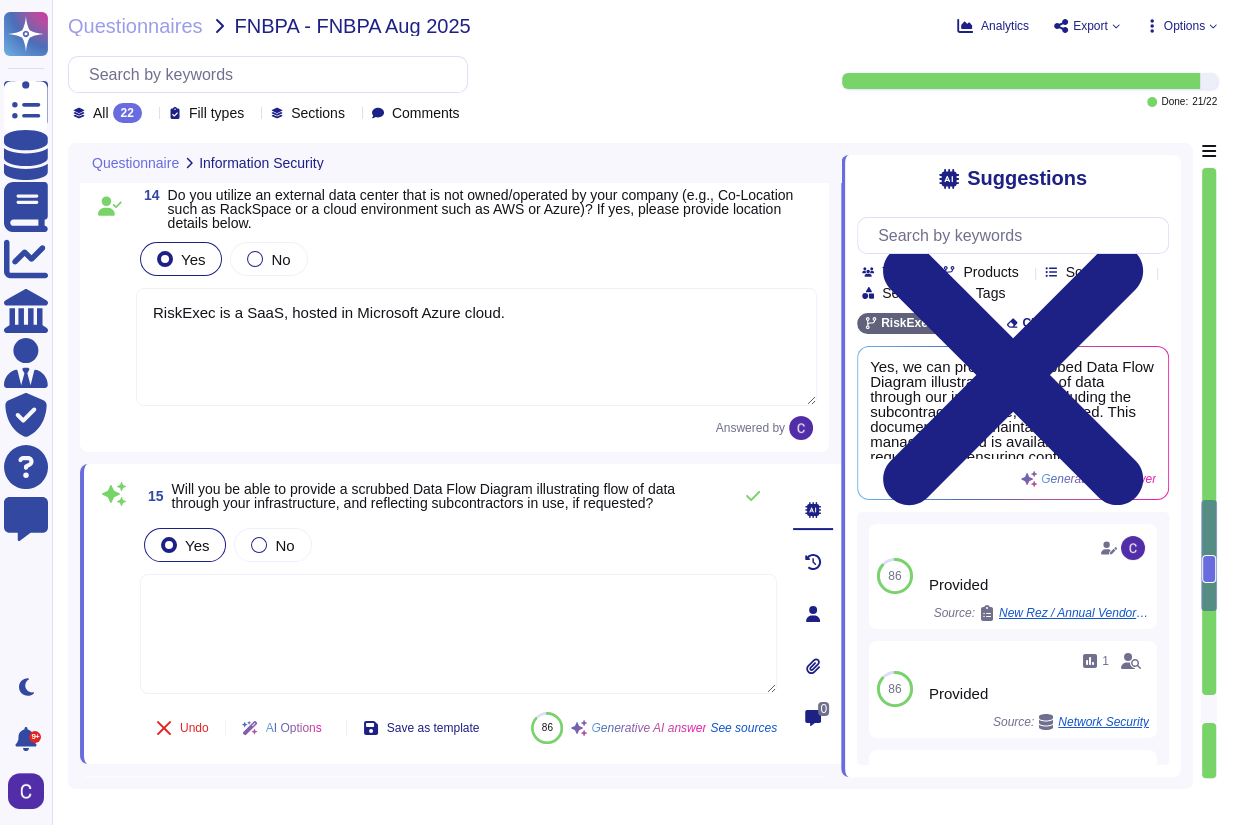 type 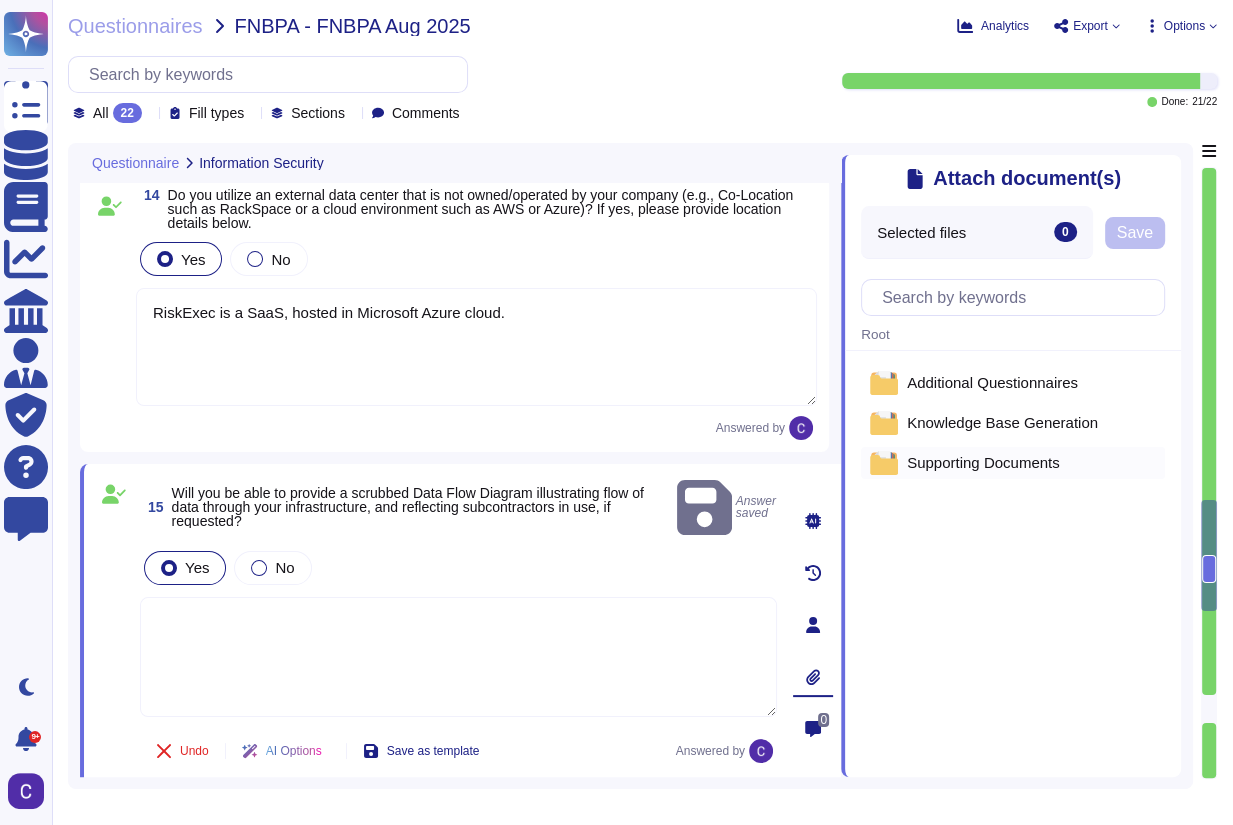 click on "Supporting Documents" at bounding box center (1013, 463) 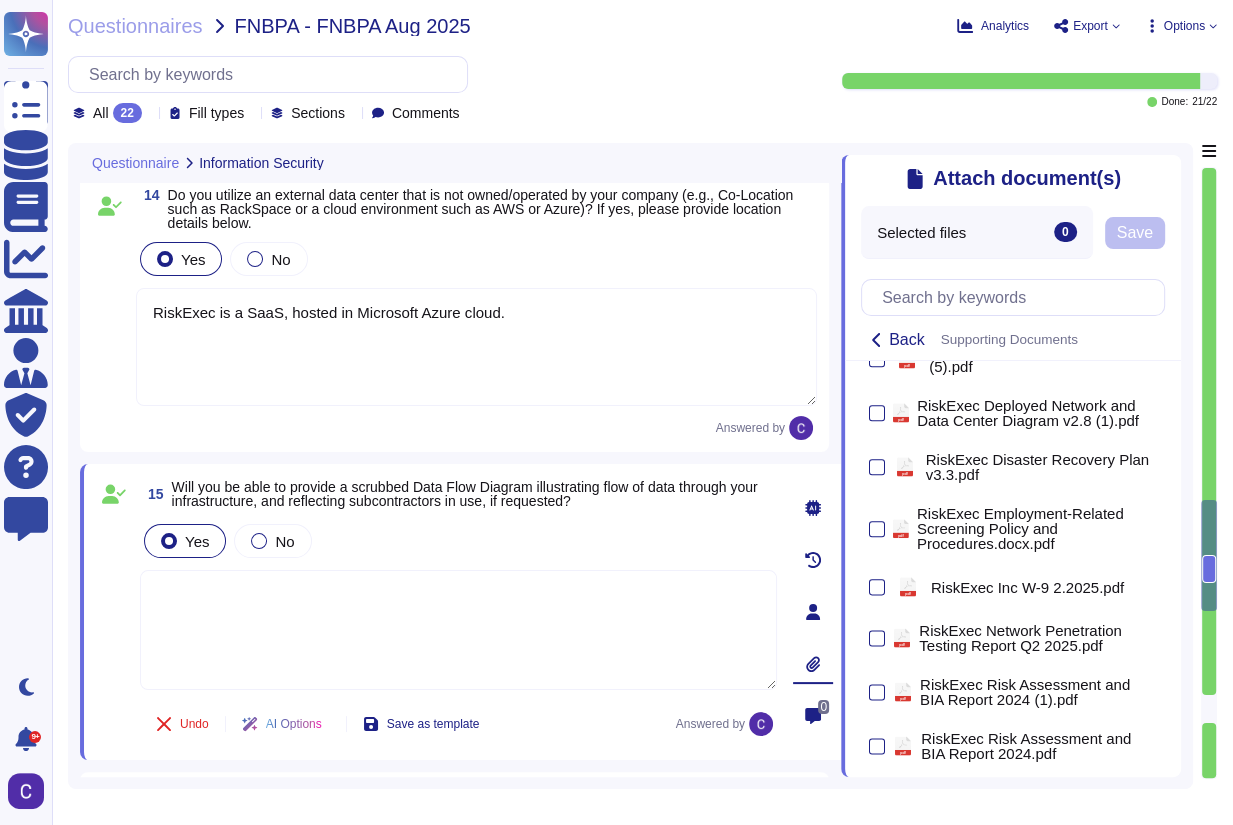 scroll, scrollTop: 1920, scrollLeft: 0, axis: vertical 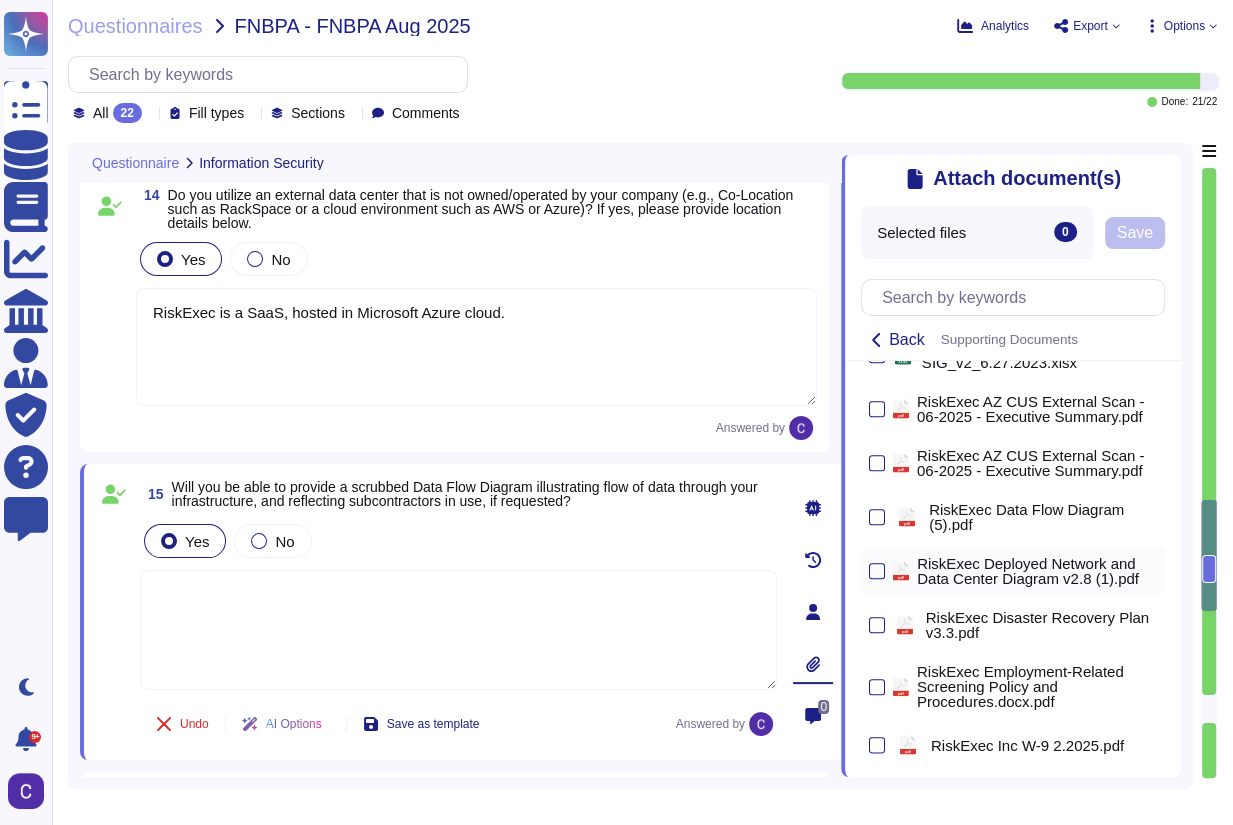 click at bounding box center [877, 571] 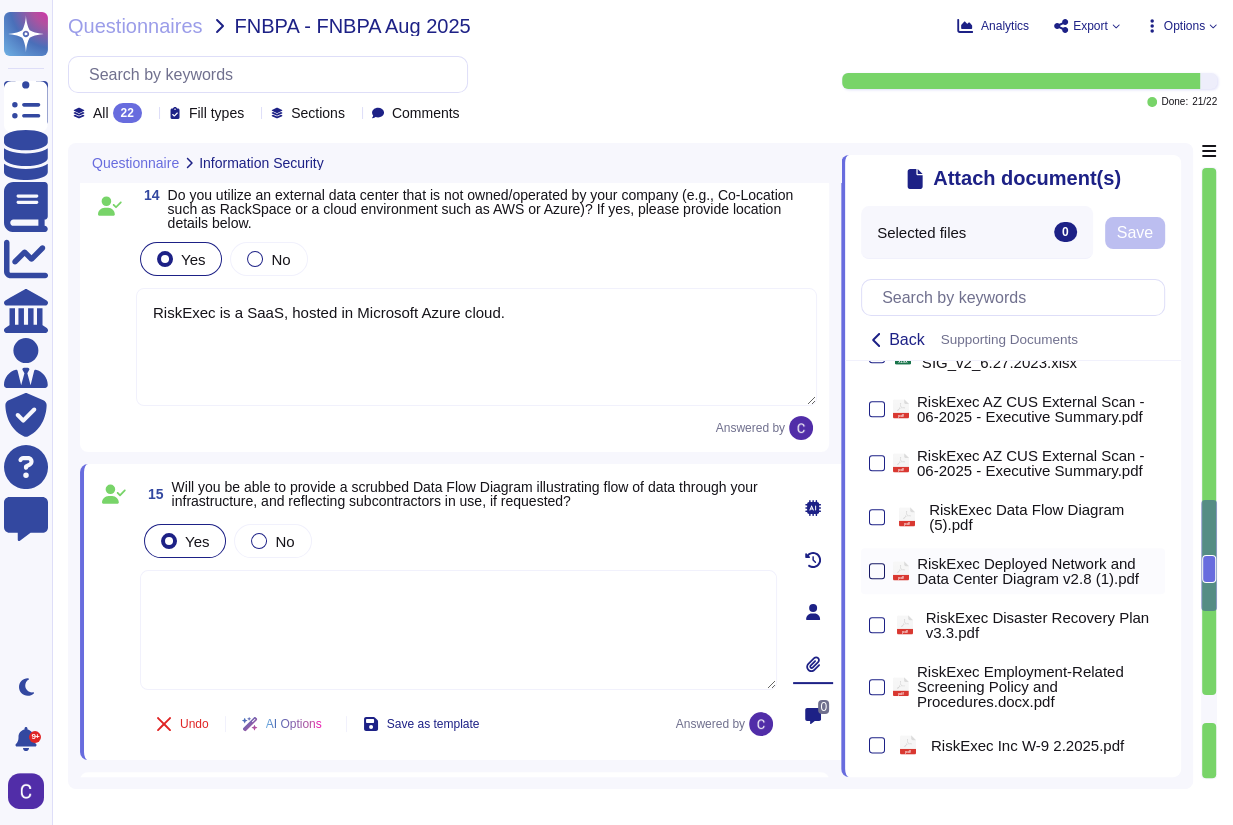 click at bounding box center (877, 571) 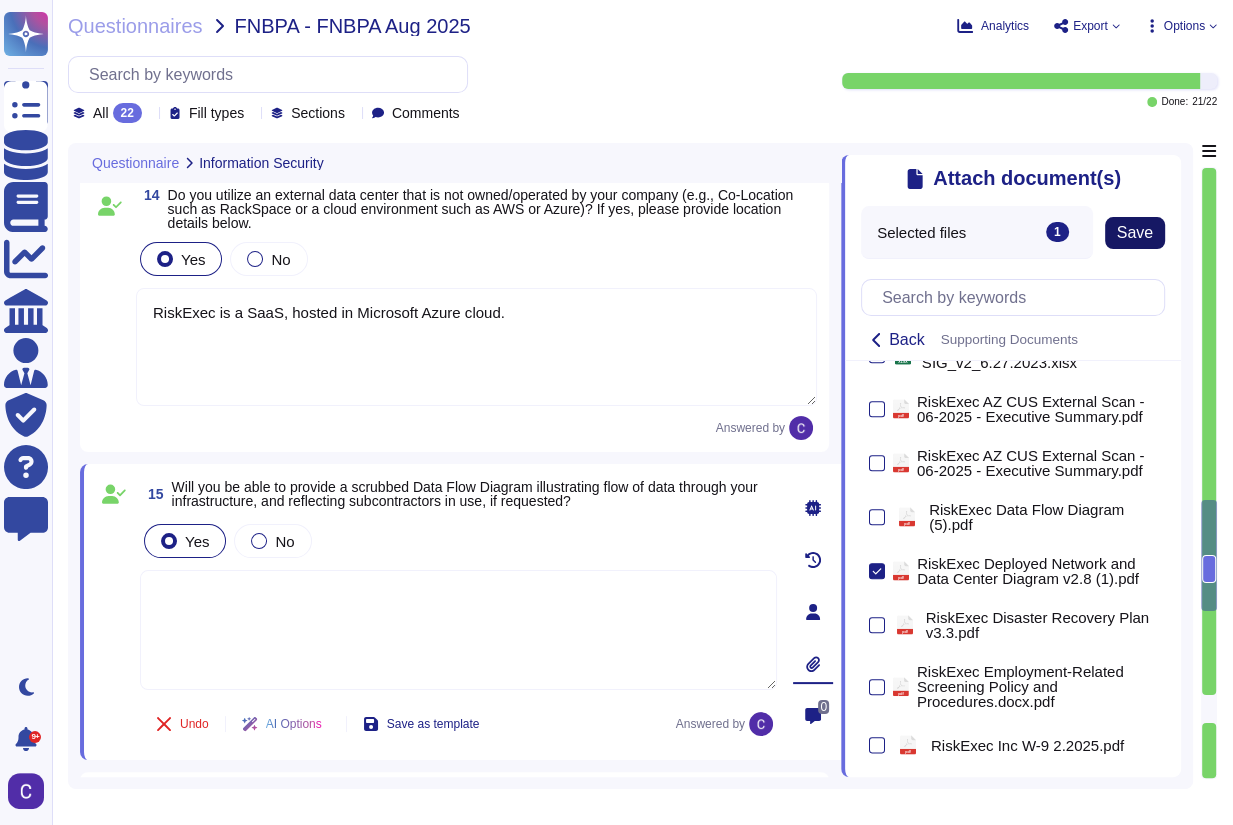 click on "Save" at bounding box center [1135, 233] 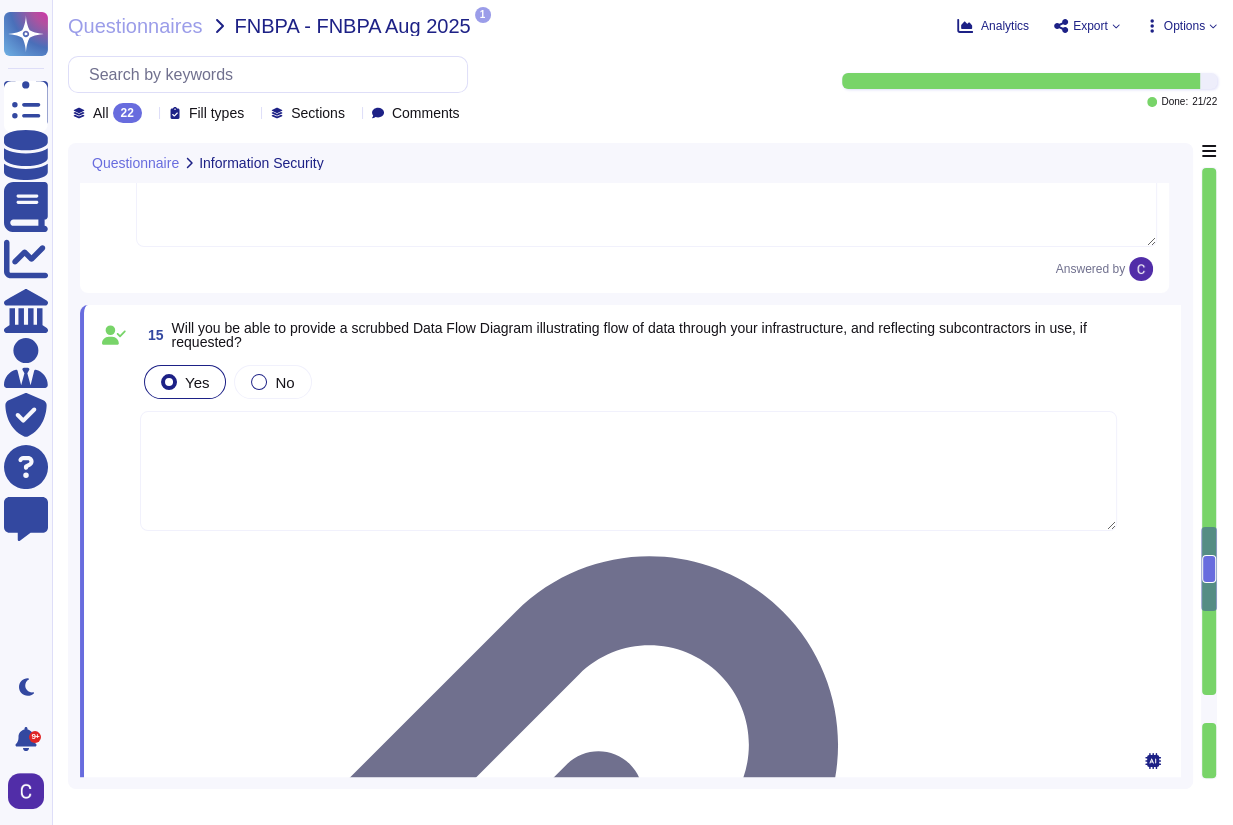 scroll, scrollTop: 6166, scrollLeft: 0, axis: vertical 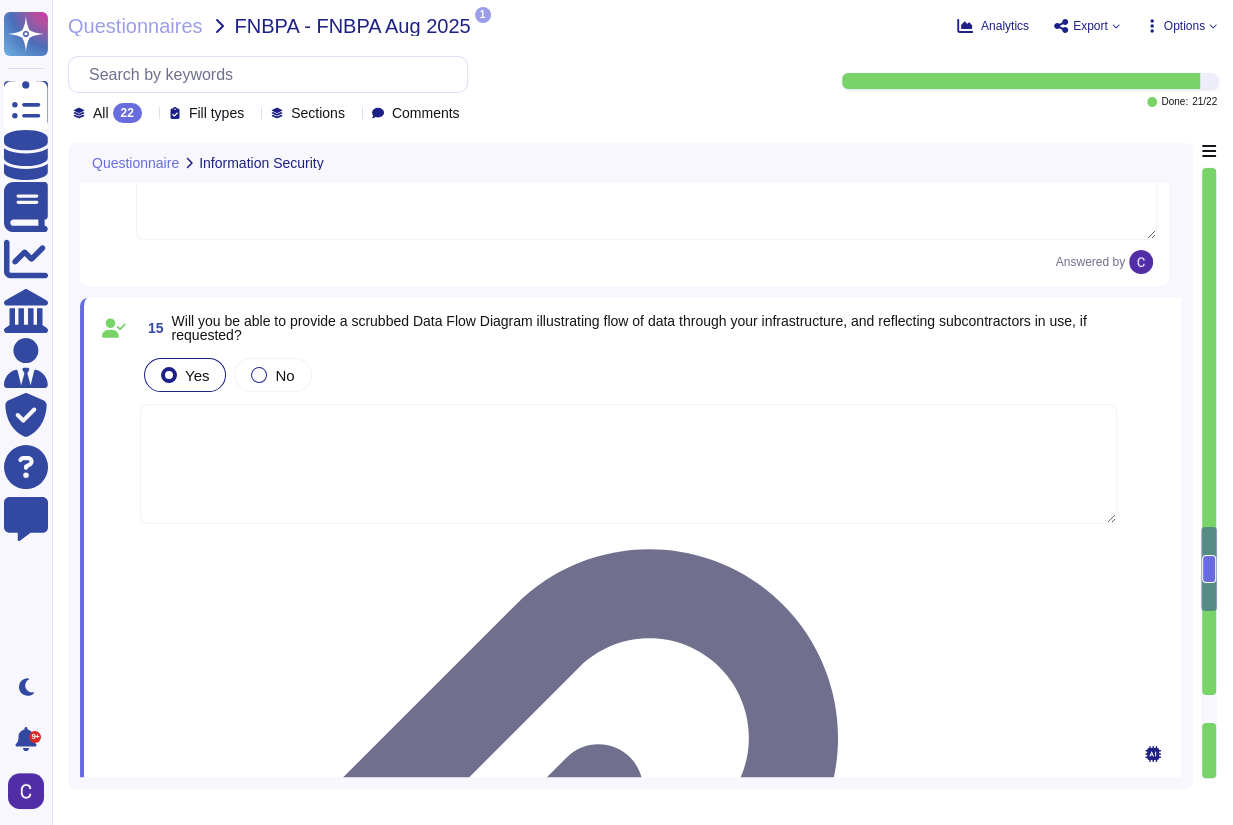 type on "No, all services related to this engagement will be provided from locations within the United States." 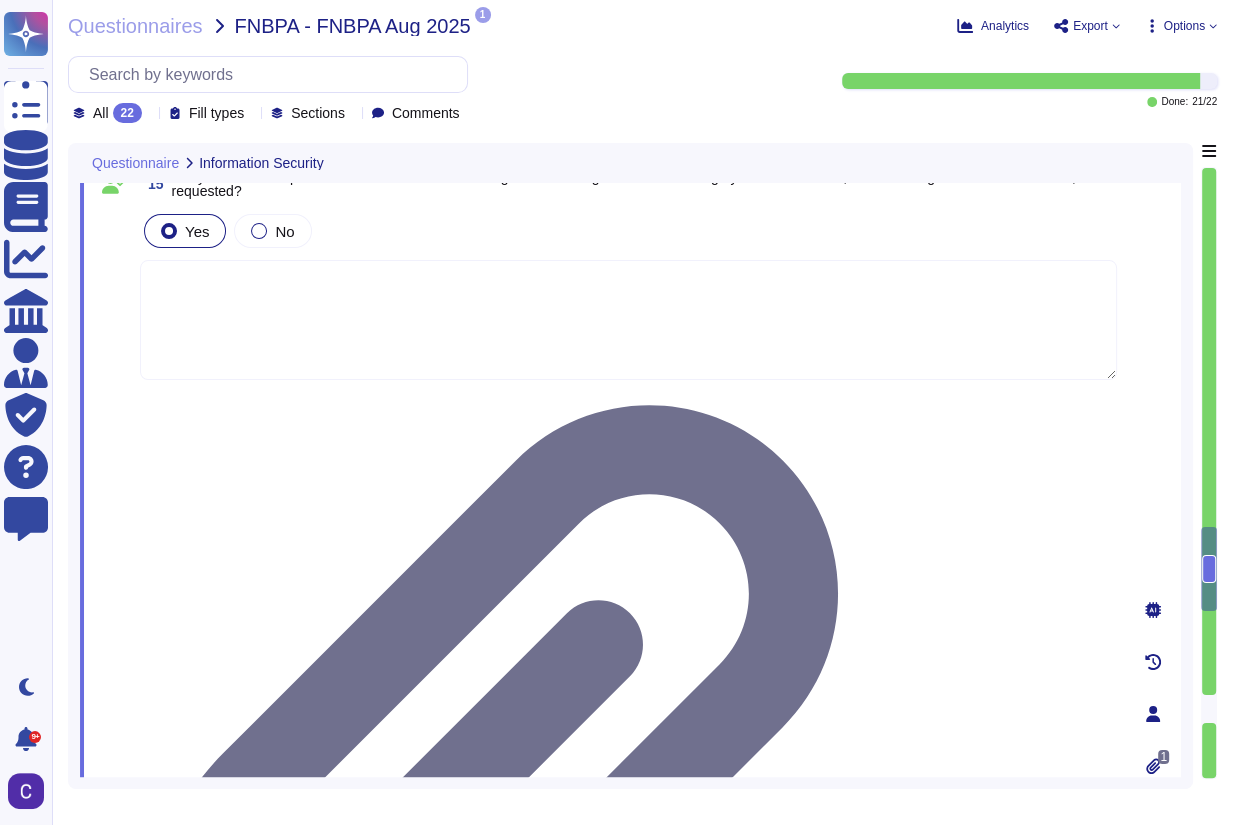 scroll, scrollTop: 6326, scrollLeft: 0, axis: vertical 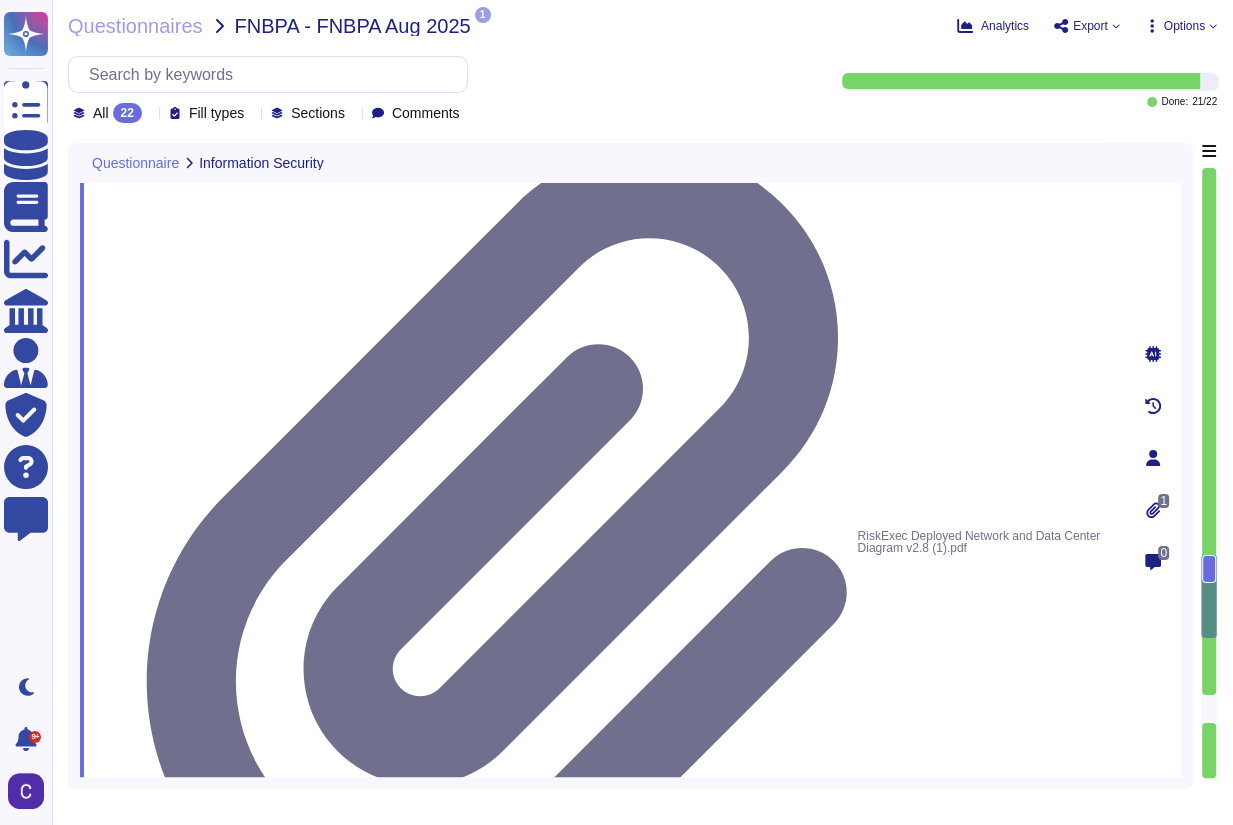 type on "Yes, our organization utilizes subcontractors to fulfill our contractual agreements with customers, including providing application or back-end support. These subcontractors may have access to Personally Identifiable Information of Clients' Customers and are required to meet our information security standards." 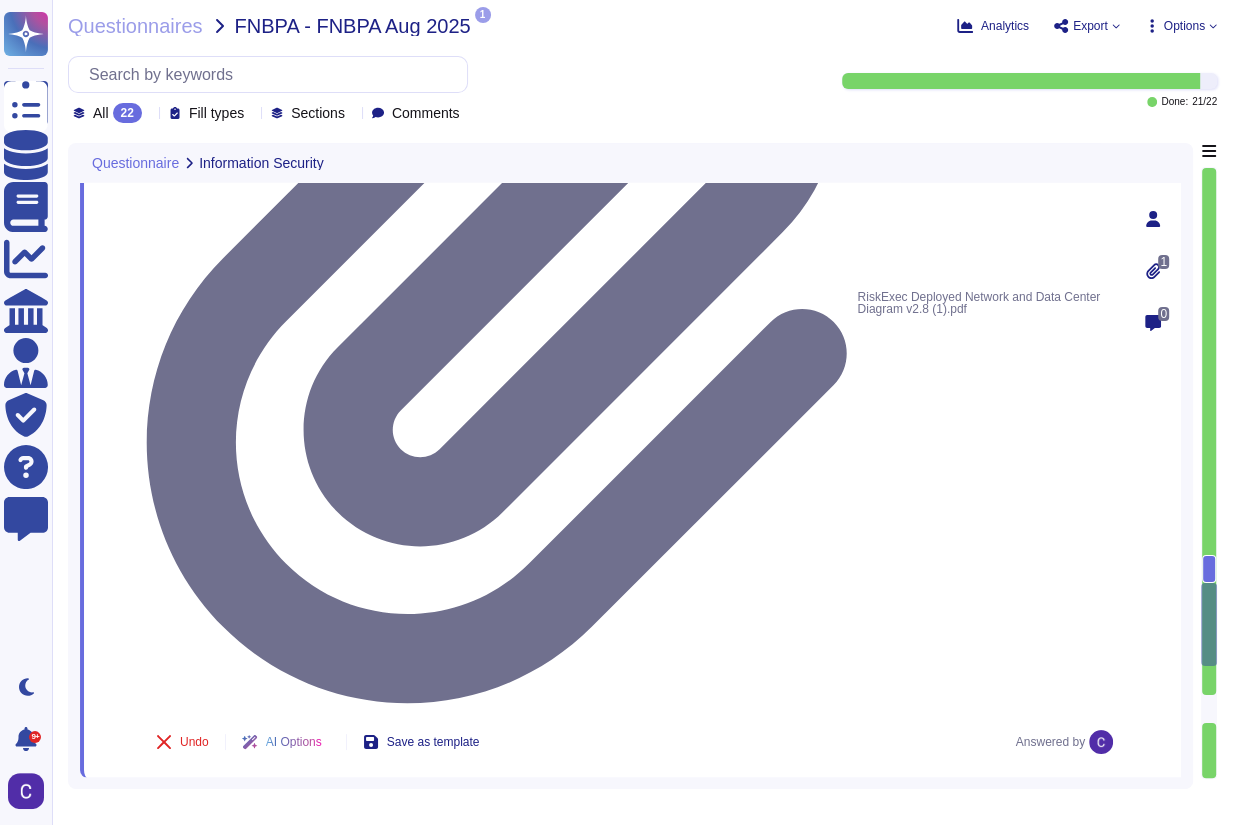 scroll, scrollTop: 6806, scrollLeft: 0, axis: vertical 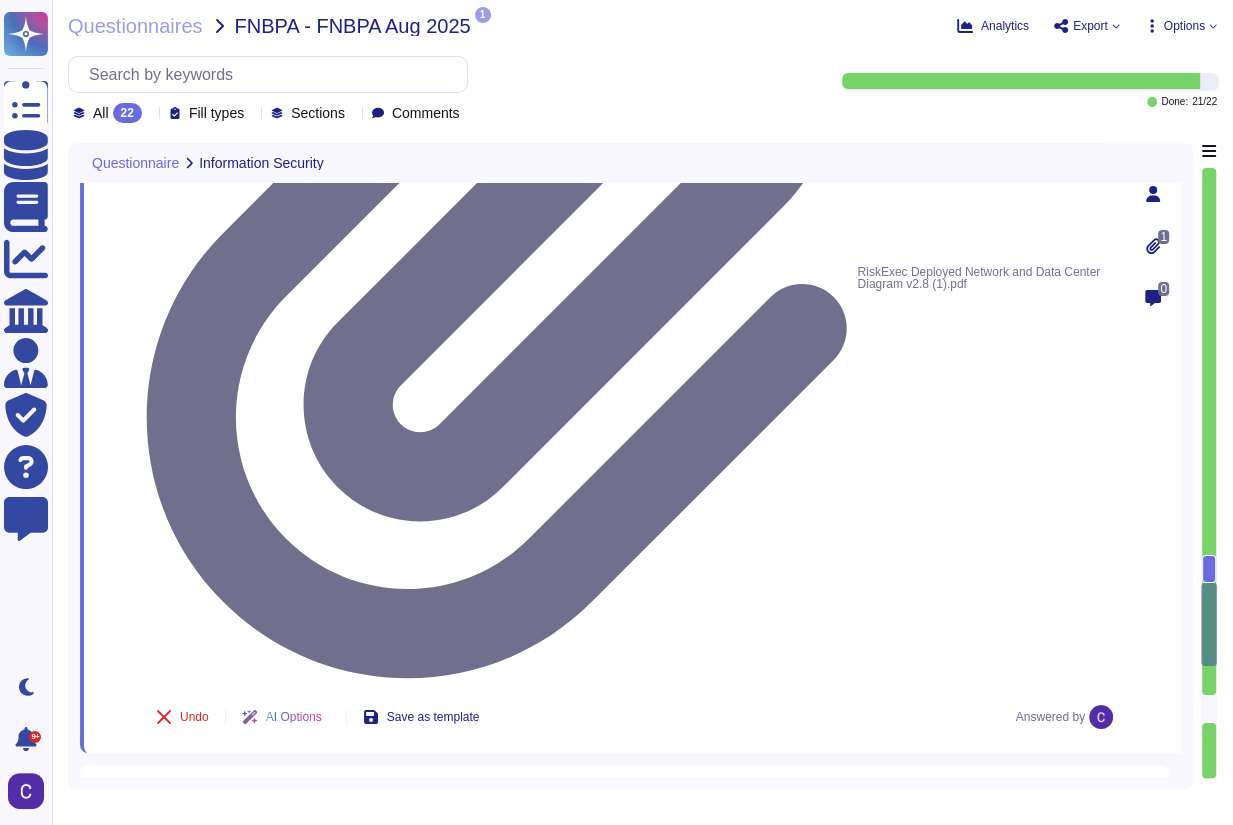 click on "No" at bounding box center (268, 1153) 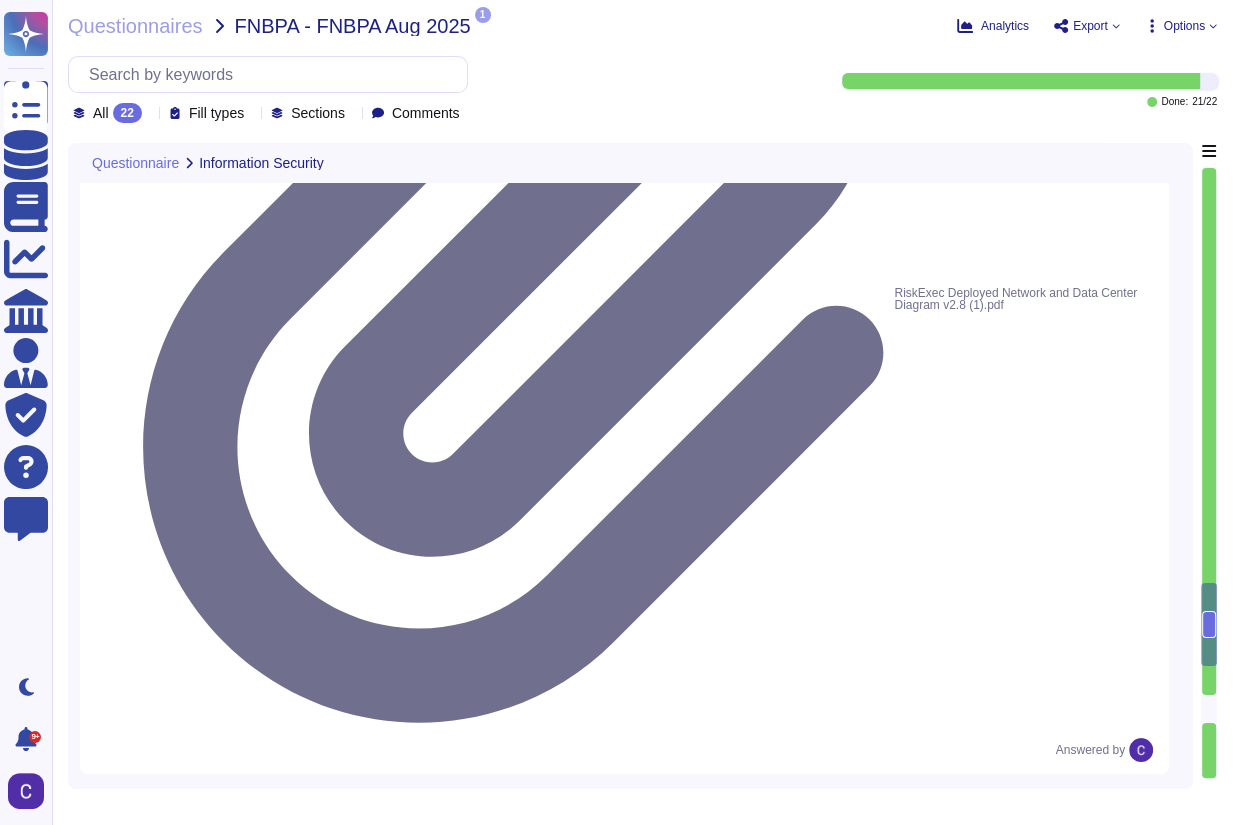 click on "Our organization exercises caution when dealing with Third Parties, including interactions with governments or Public Officials, particularly in the context of marketing or promoting our business. However, we have not established a specific approach for partnering with underrepresented groups. Currently, we offer discounted software to consumer protection groups for studying the treatment of protected classes by financial institutions." at bounding box center (628, 1286) 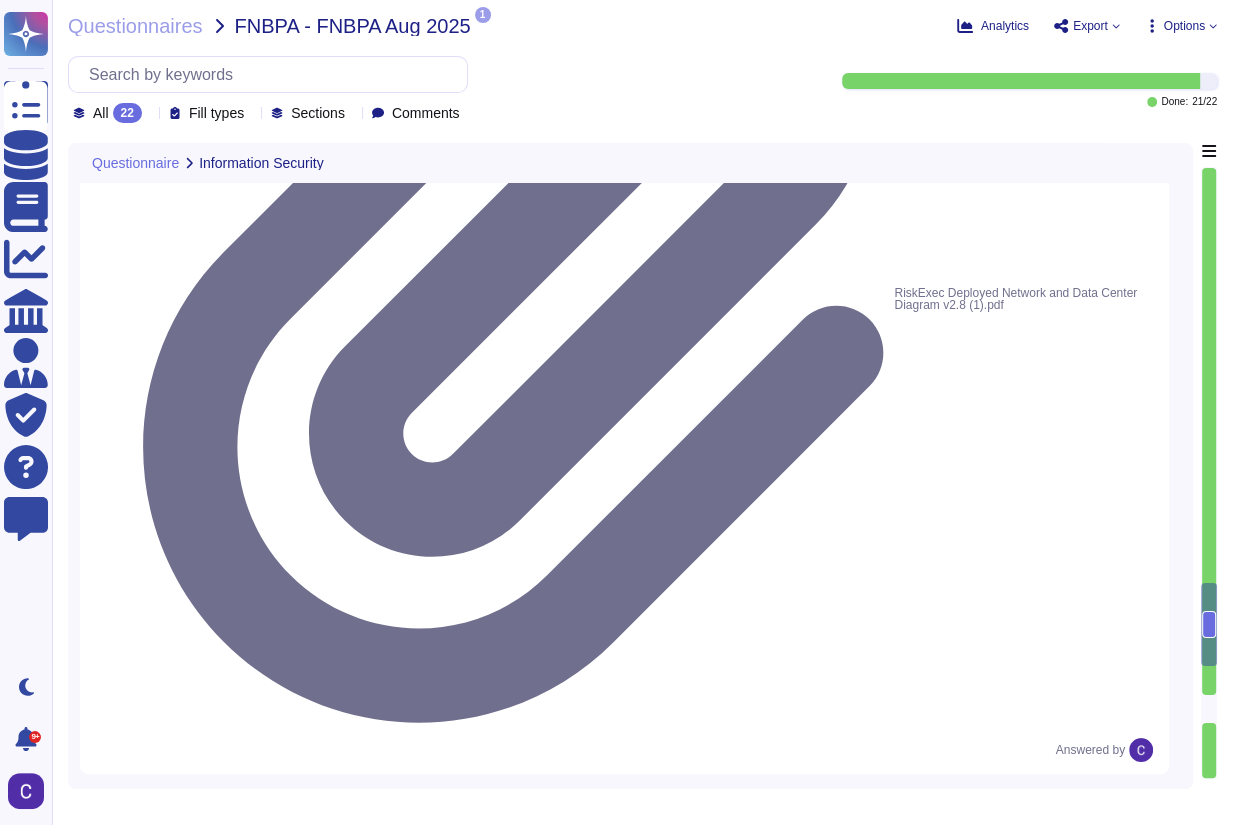 type 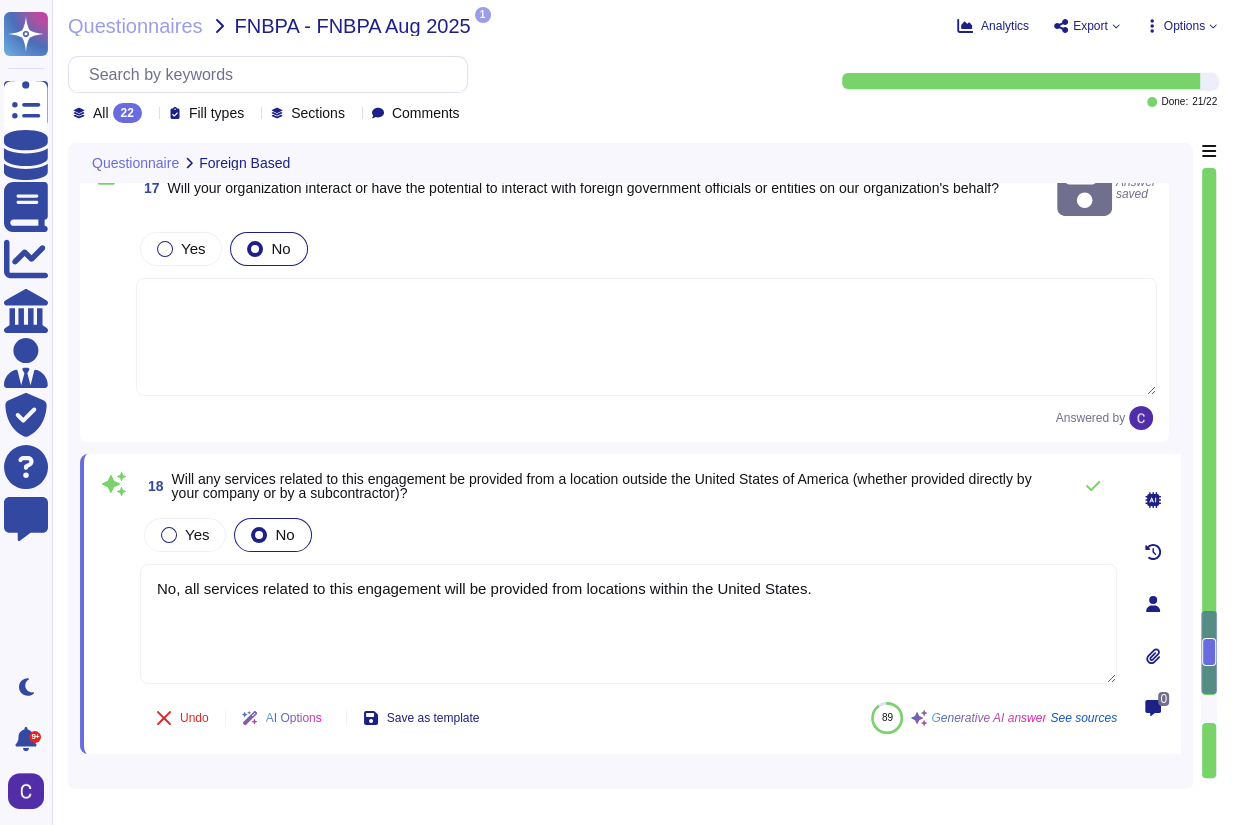 scroll, scrollTop: 6966, scrollLeft: 0, axis: vertical 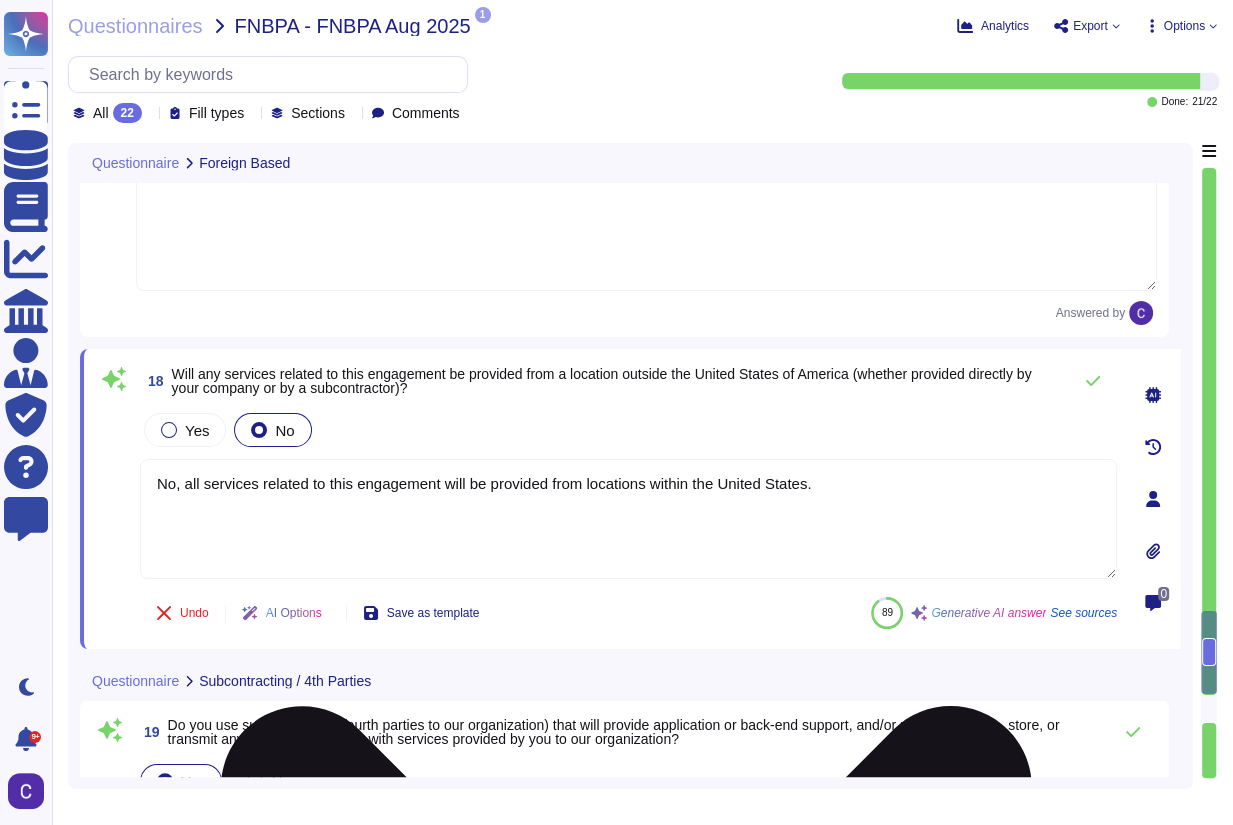 click on "No, all services related to this engagement will be provided from locations within the United States." at bounding box center [628, 519] 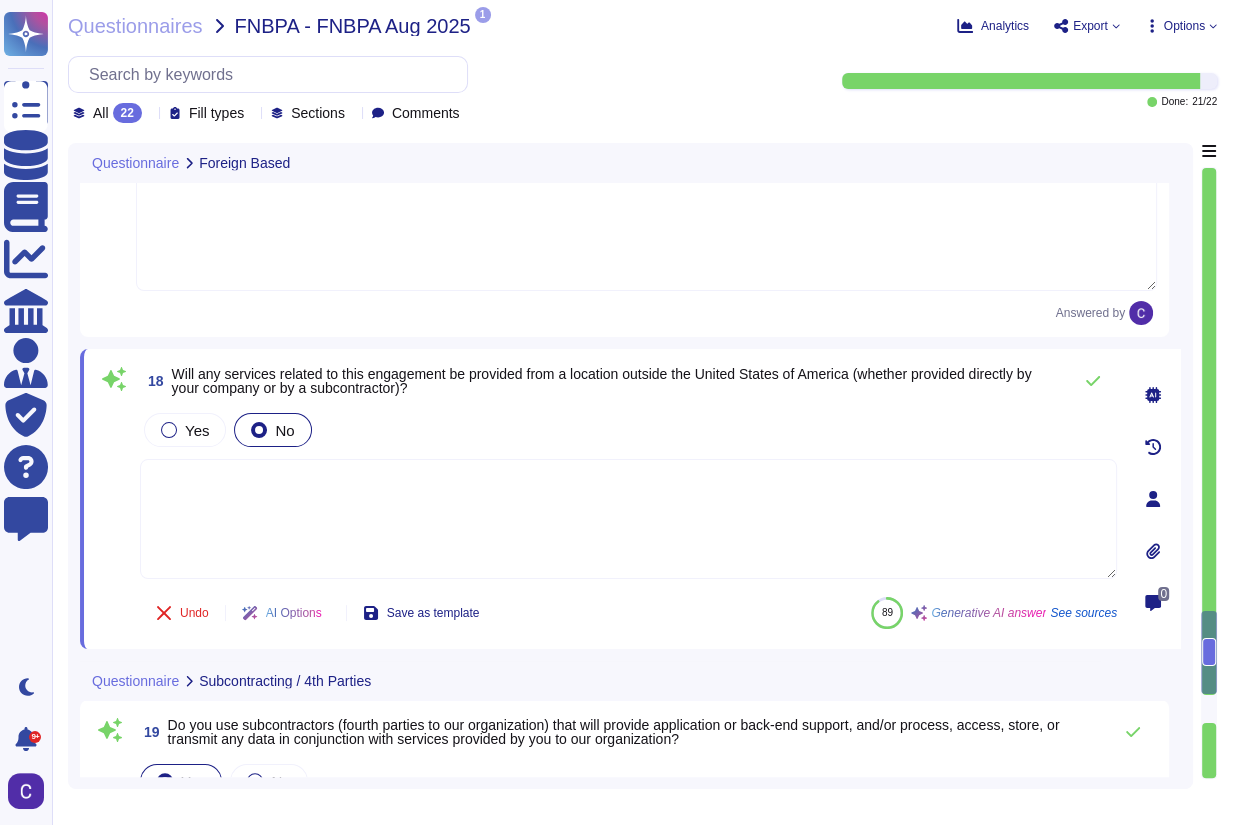 click at bounding box center (114, 495) 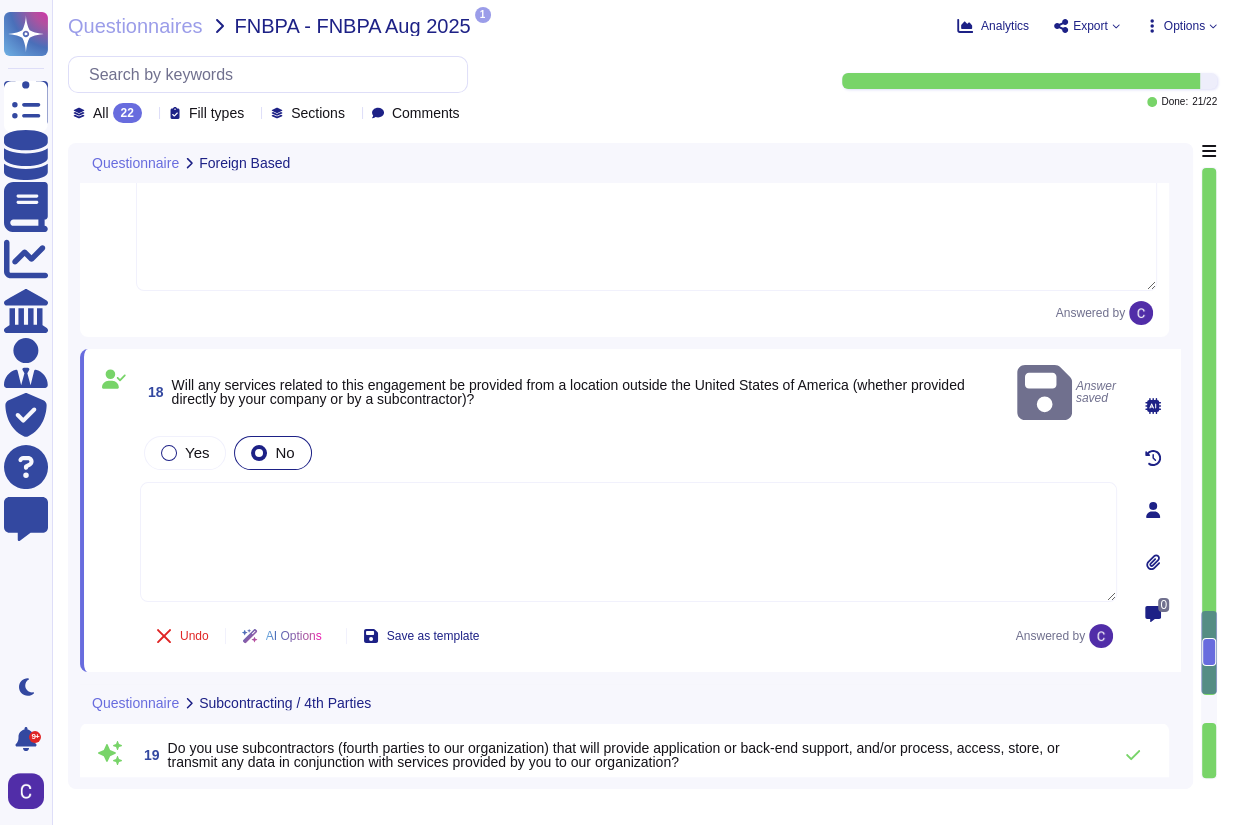 type on "Please see the Asurity Information Security Policy for more details. The details set out in this document, while comprehensive, are not exhaustive and are provided for guidance. Additionally, please see the Asurity Incident Response Plan for further details. For more information, you may also refer to the Incident Response Policy and Vulnerability Management Policy." 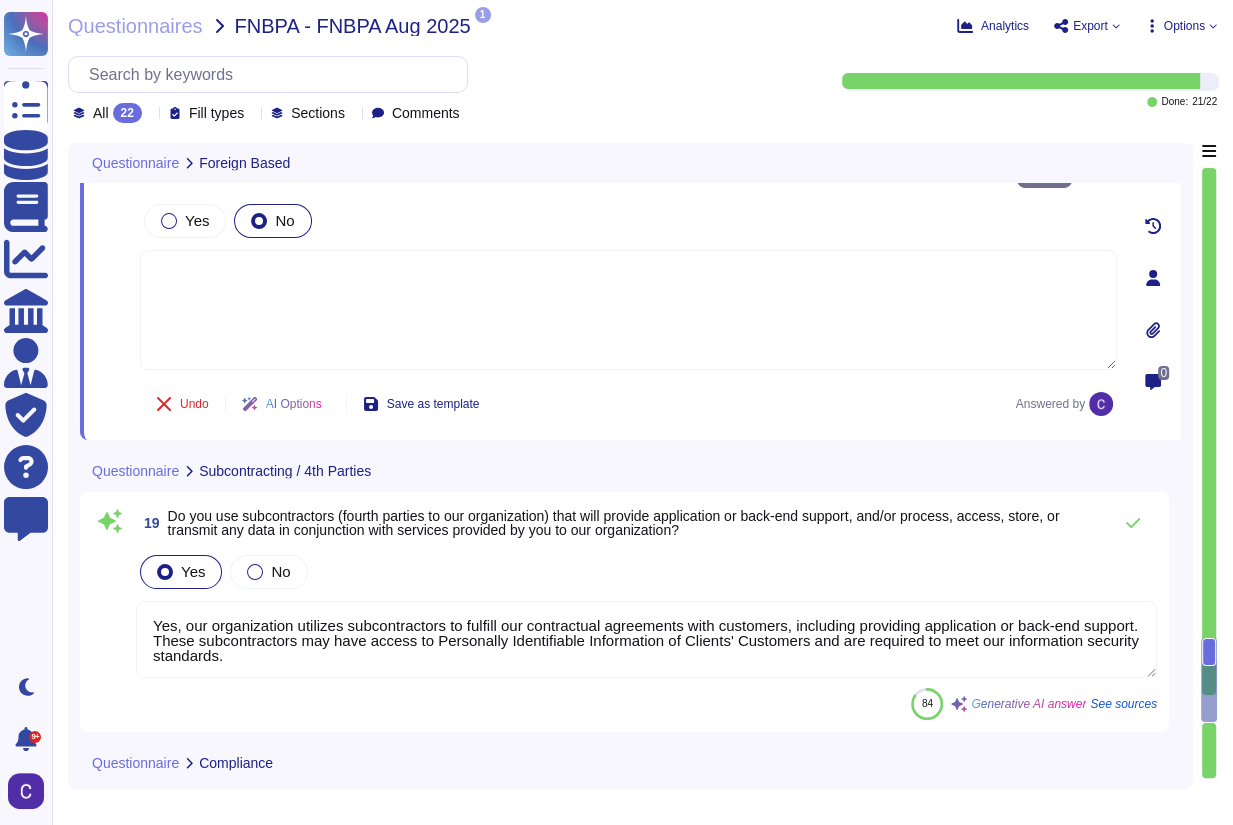 scroll, scrollTop: 7206, scrollLeft: 0, axis: vertical 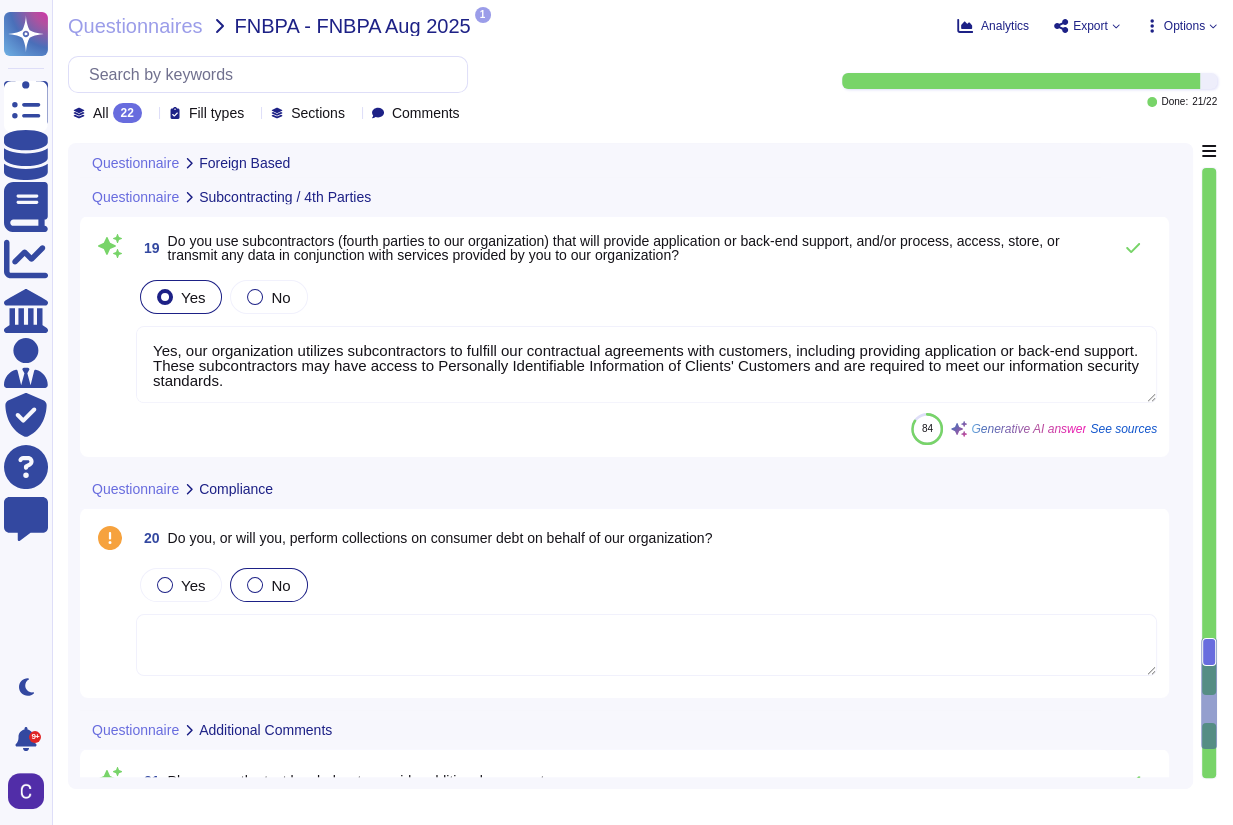 click on "No" at bounding box center (268, 585) 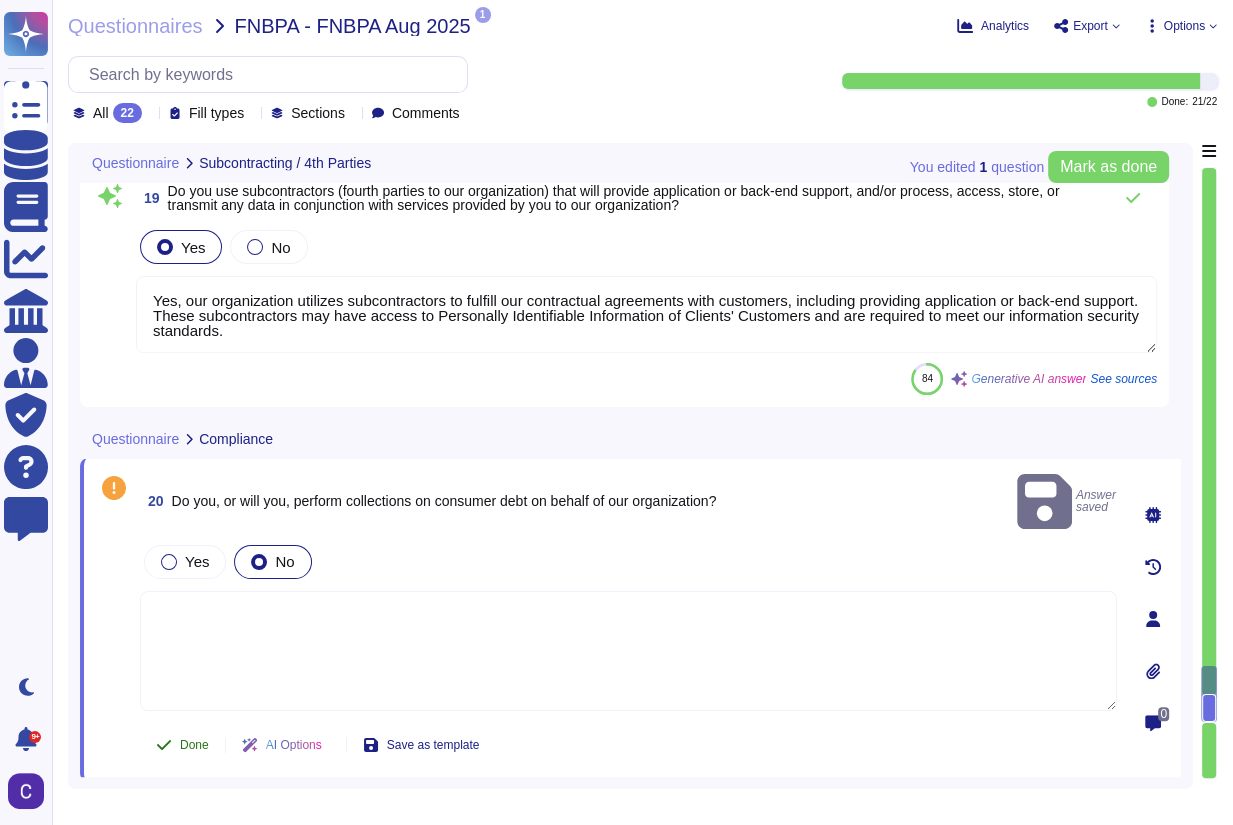 click on "Done" at bounding box center (182, 745) 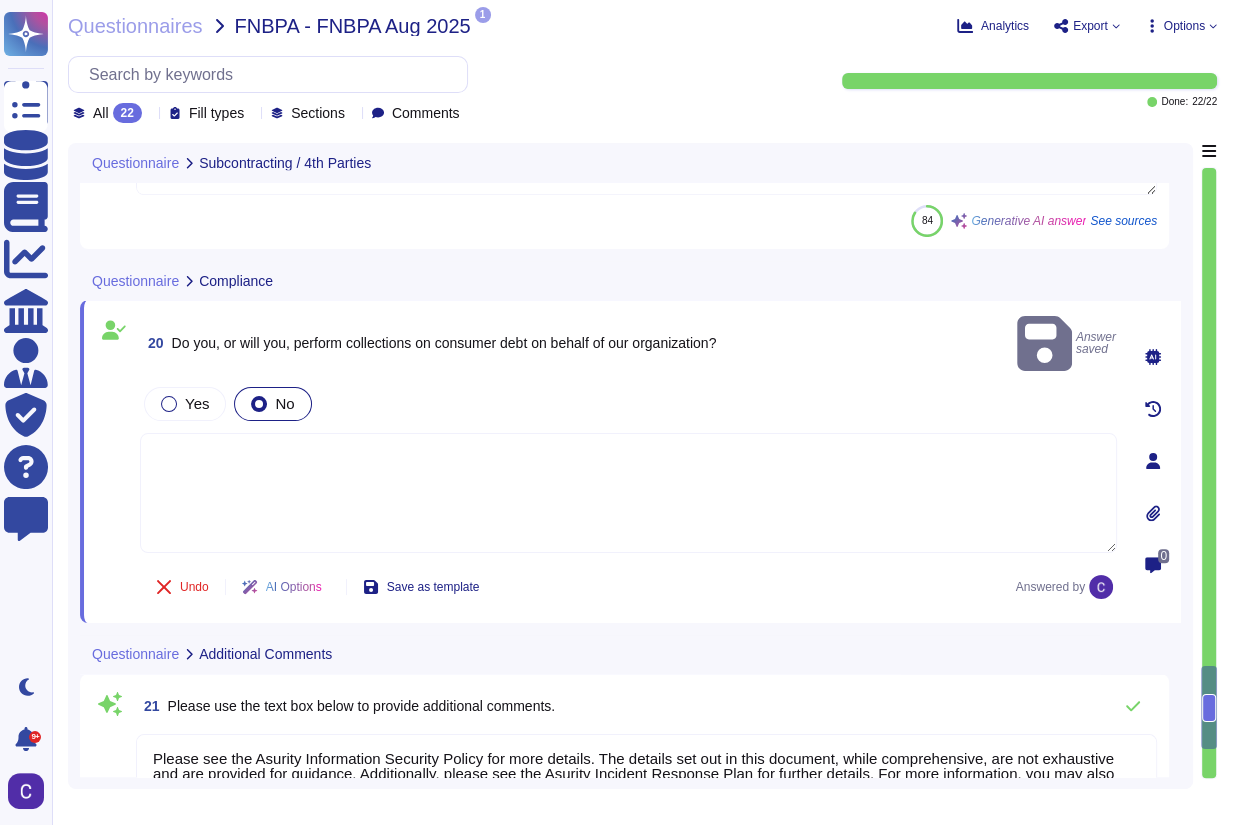 scroll, scrollTop: 7606, scrollLeft: 0, axis: vertical 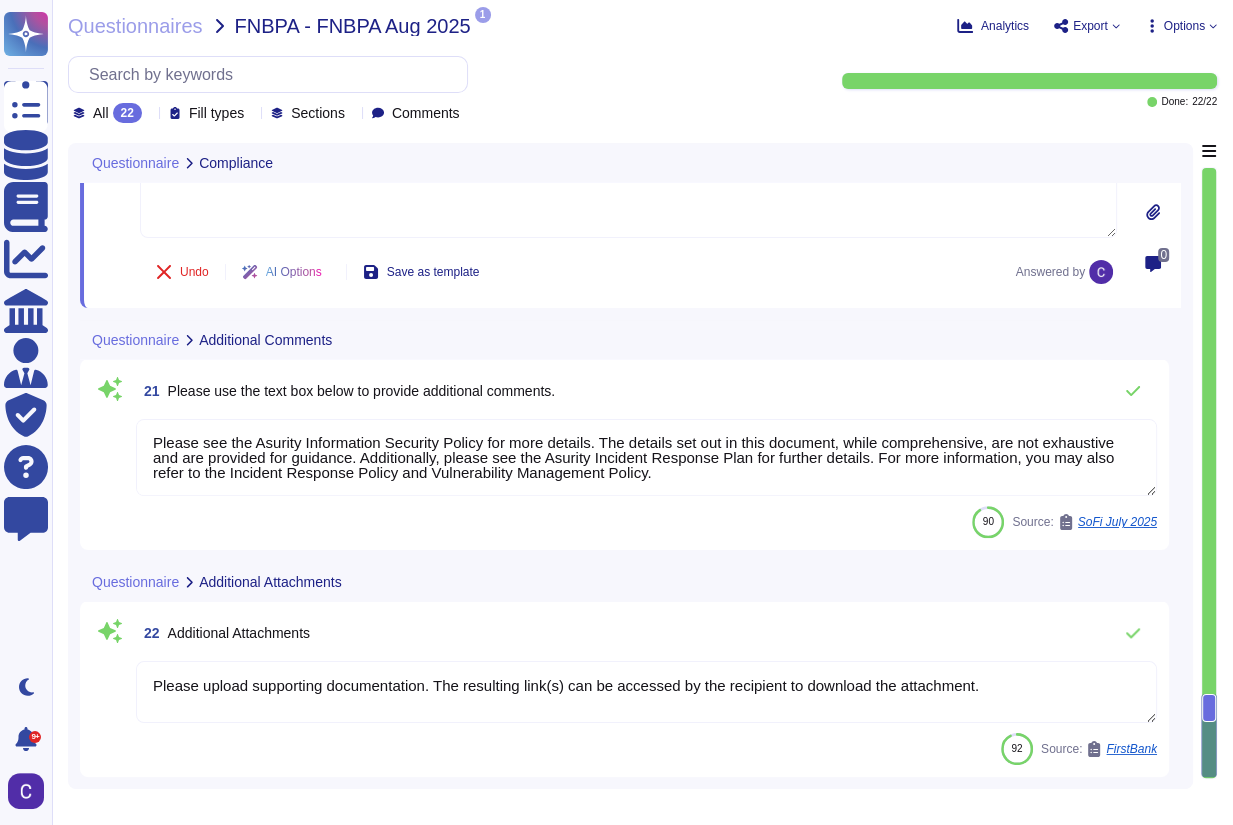 click on "Please see the Asurity Information Security Policy for more details. The details set out in this document, while comprehensive, are not exhaustive and are provided for guidance. Additionally, please see the Asurity Incident Response Plan for further details. For more information, you may also refer to the Incident Response Policy and Vulnerability Management Policy." at bounding box center [646, 457] 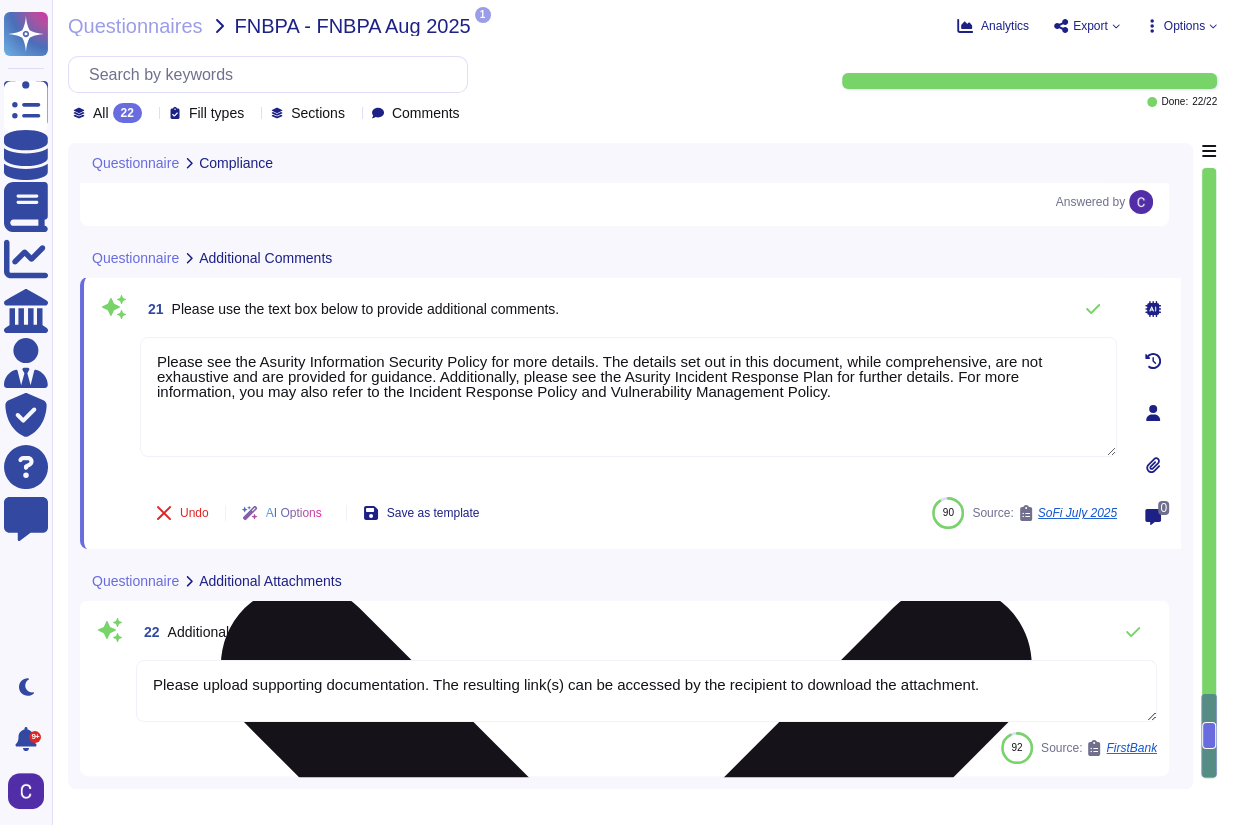 scroll, scrollTop: 0, scrollLeft: 0, axis: both 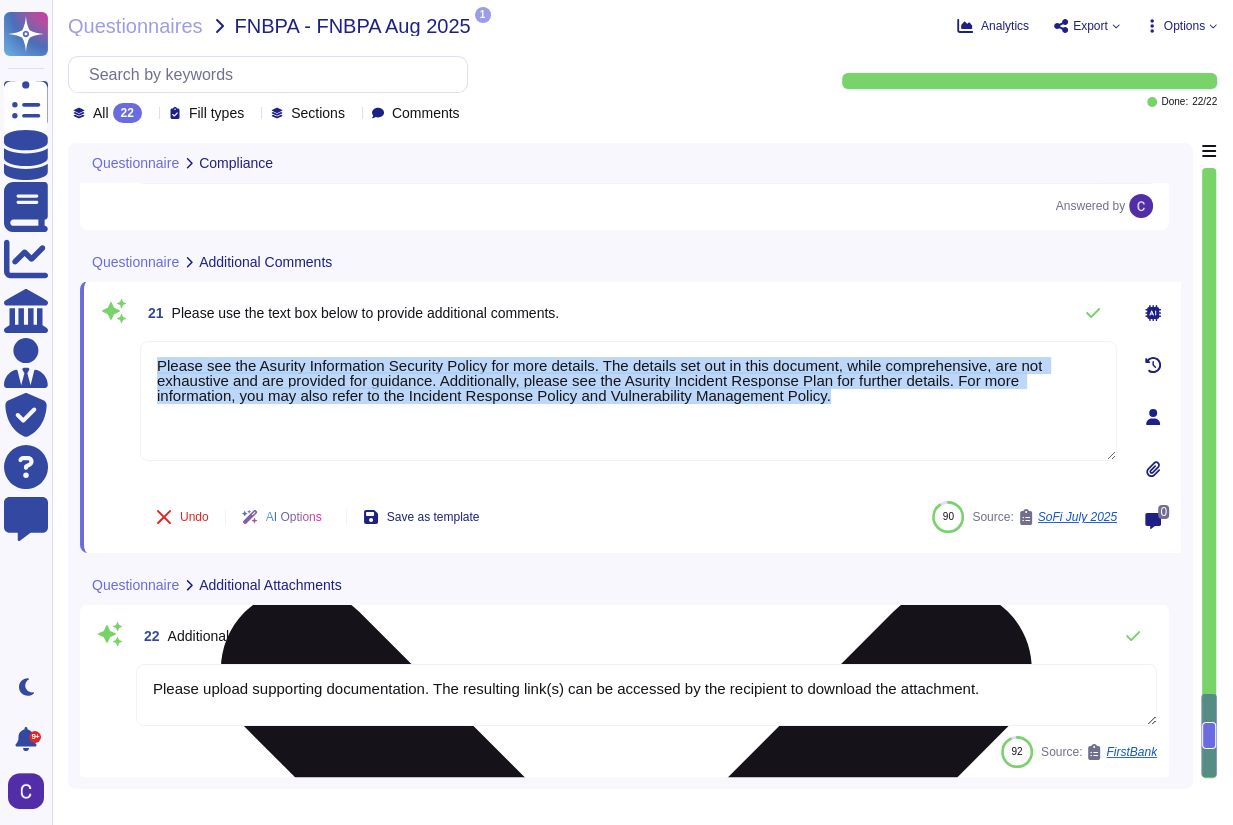 click on "Please see the Asurity Information Security Policy for more details. The details set out in this document, while comprehensive, are not exhaustive and are provided for guidance. Additionally, please see the Asurity Incident Response Plan for further details. For more information, you may also refer to the Incident Response Policy and Vulnerability Management Policy." at bounding box center (628, 413) 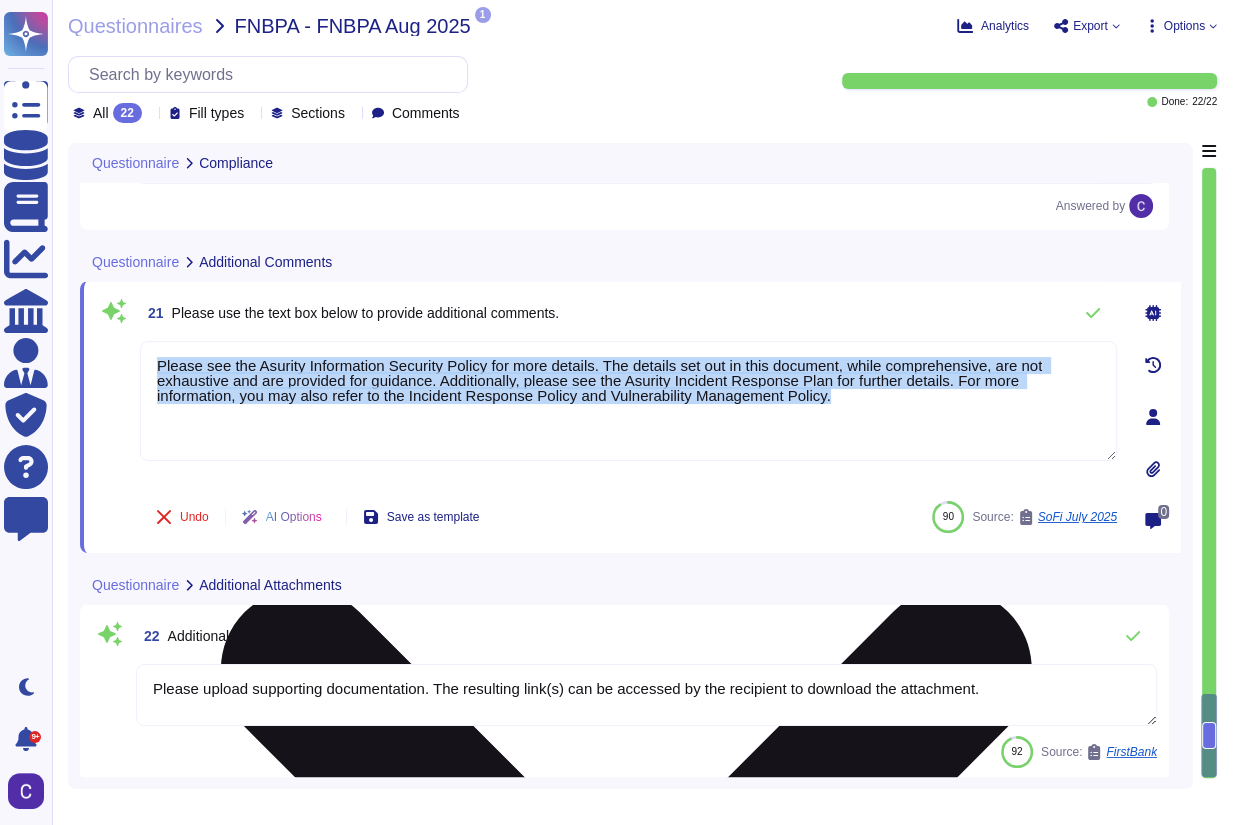 click on "Please see the Asurity Information Security Policy for more details. The details set out in this document, while comprehensive, are not exhaustive and are provided for guidance. Additionally, please see the Asurity Incident Response Plan for further details. For more information, you may also refer to the Incident Response Policy and Vulnerability Management Policy." at bounding box center (628, 401) 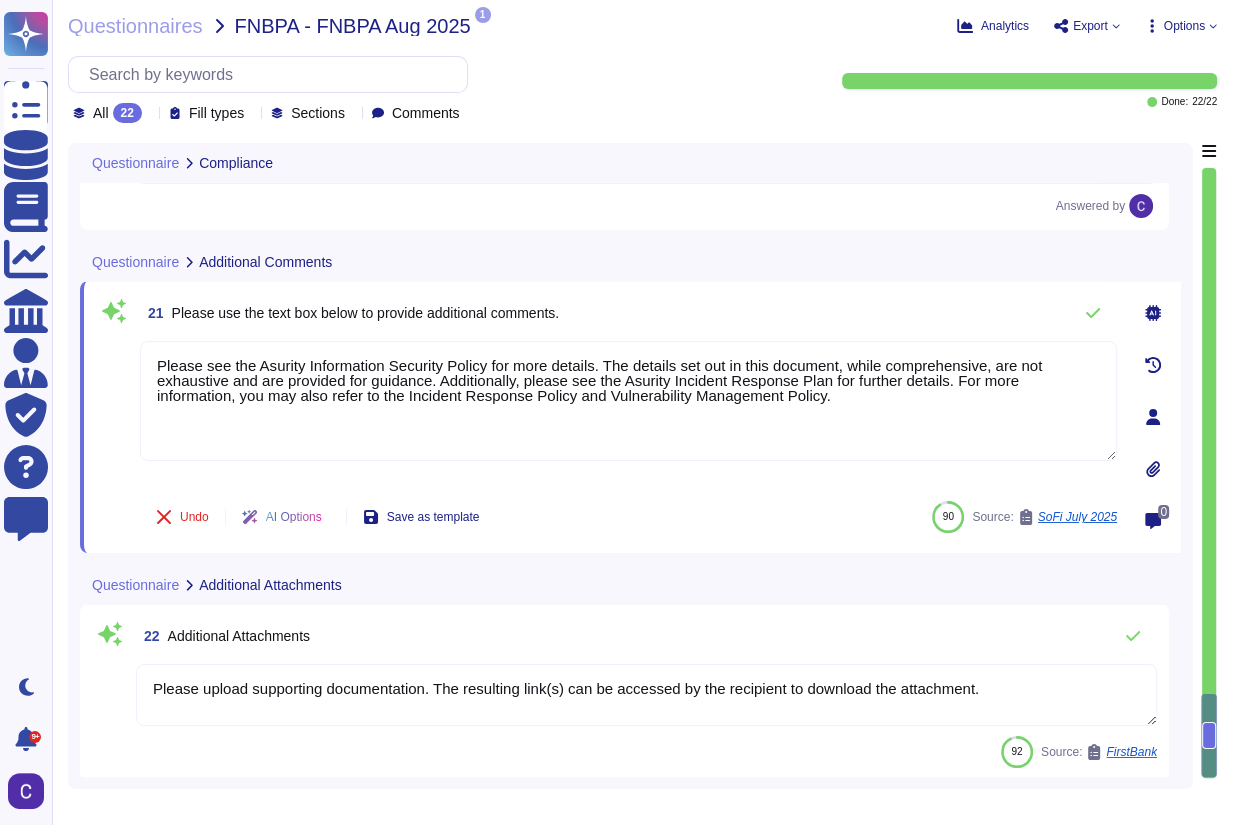 drag, startPoint x: 764, startPoint y: 400, endPoint x: -154, endPoint y: 256, distance: 929.22546 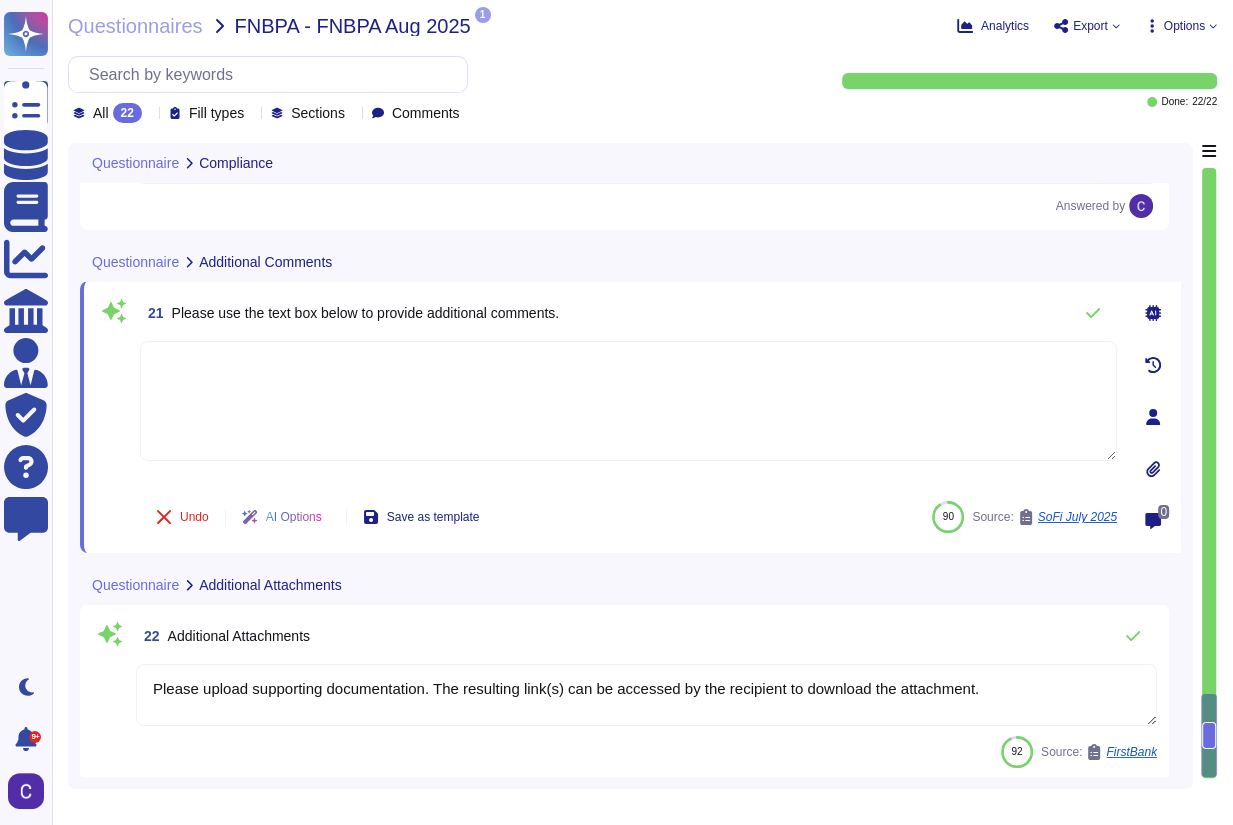 type 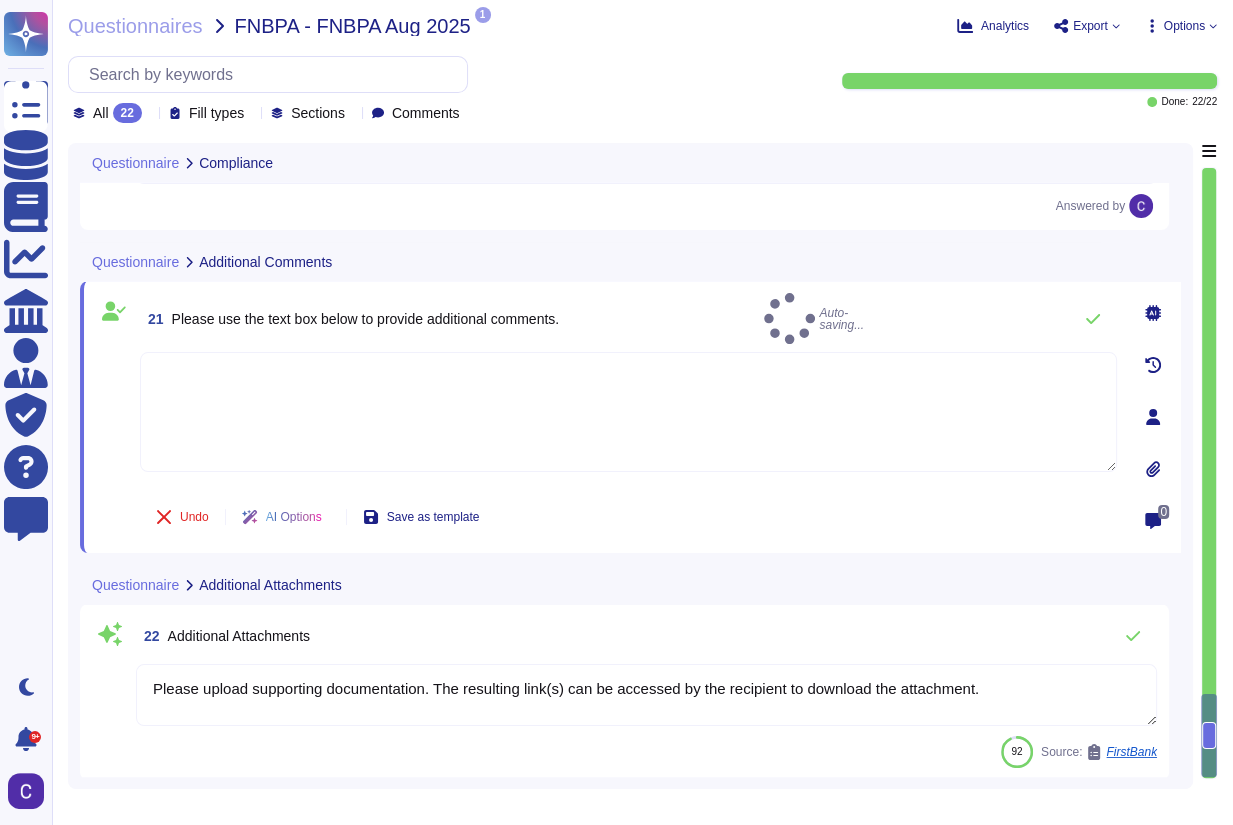 click on "Please upload supporting documentation. The resulting link(s) can be accessed by the recipient to download the attachment." at bounding box center (646, 695) 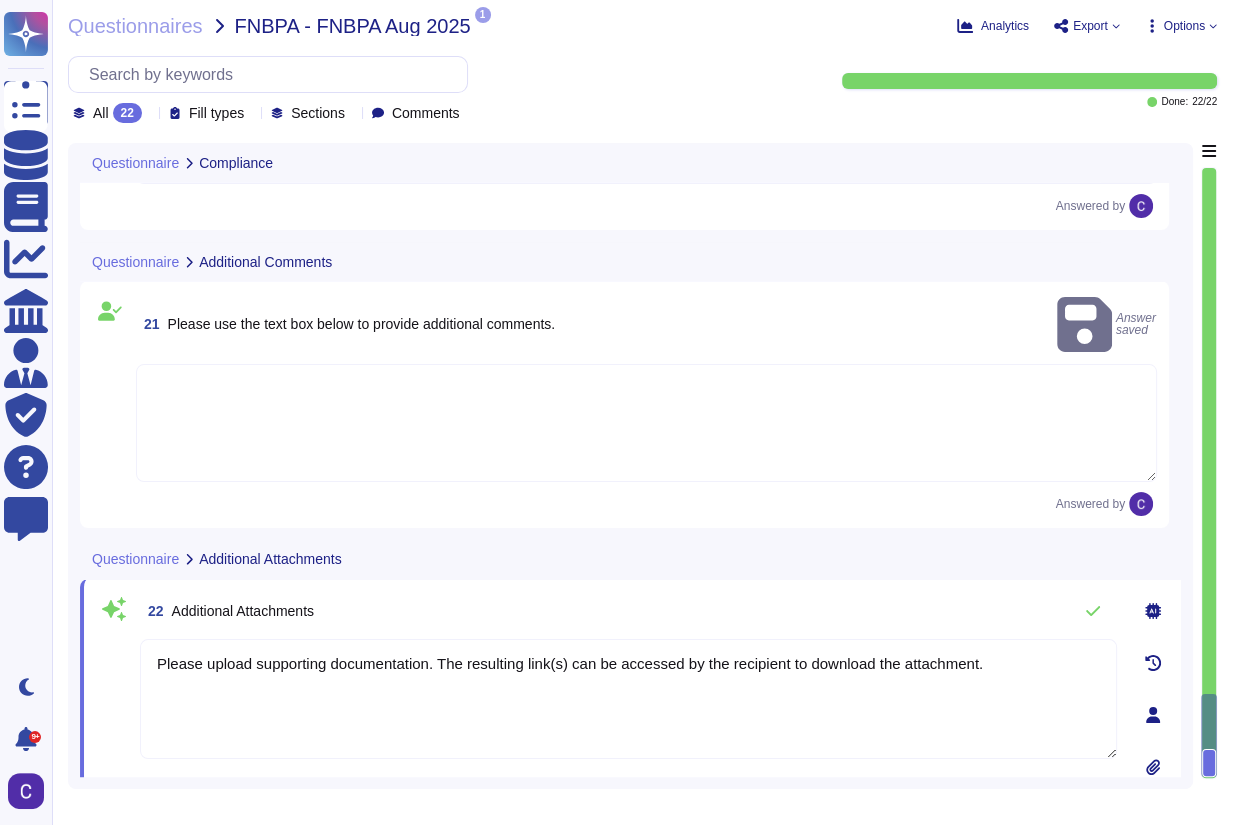 click on "Please upload supporting documentation. The resulting link(s) can be accessed by the recipient to download the attachment." at bounding box center [628, 699] 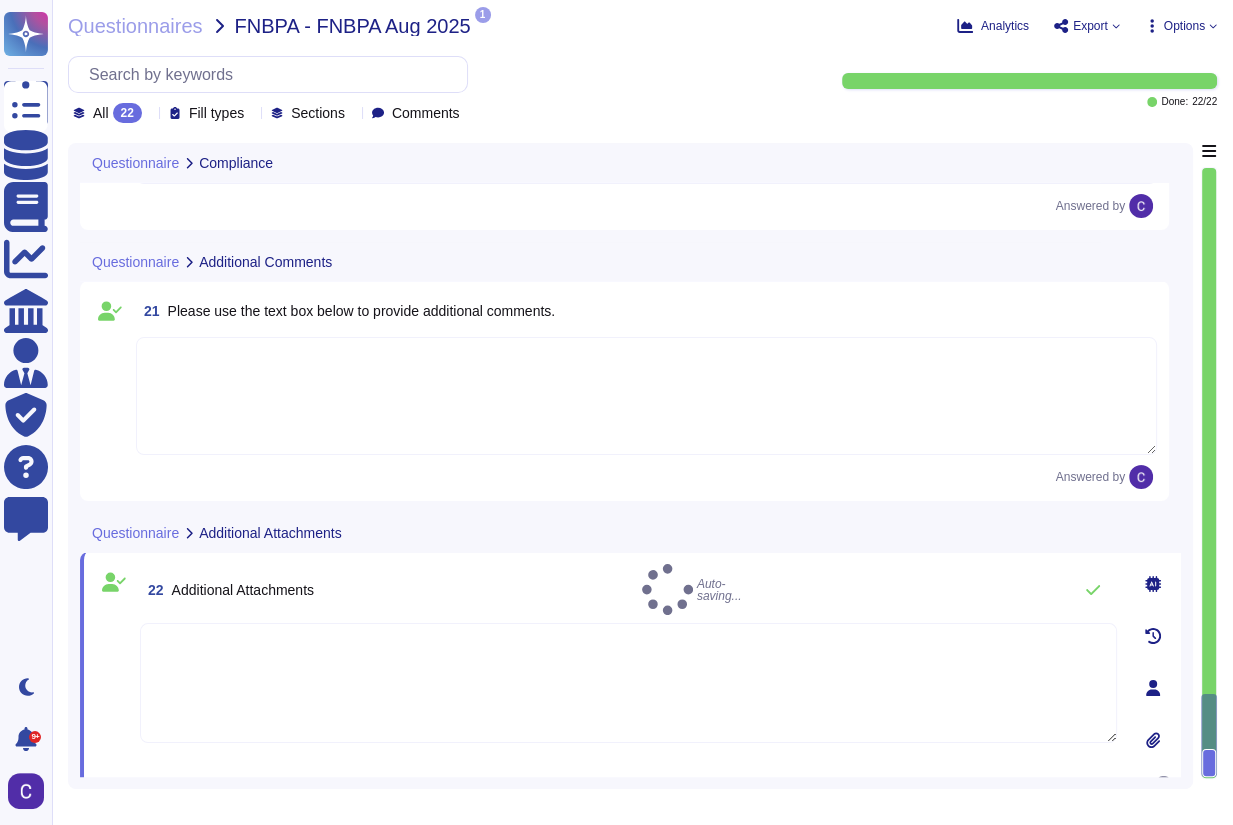 type 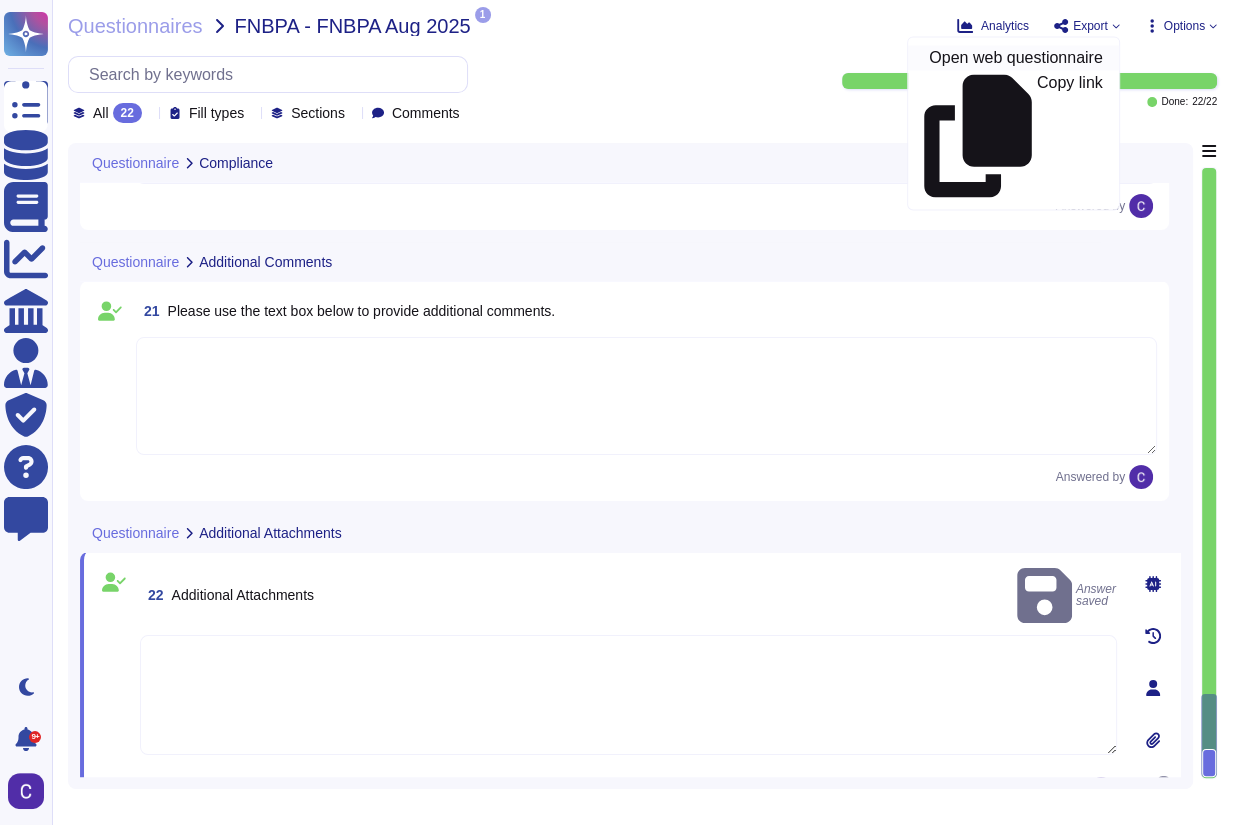click on "Open web questionnaire" at bounding box center [1015, 58] 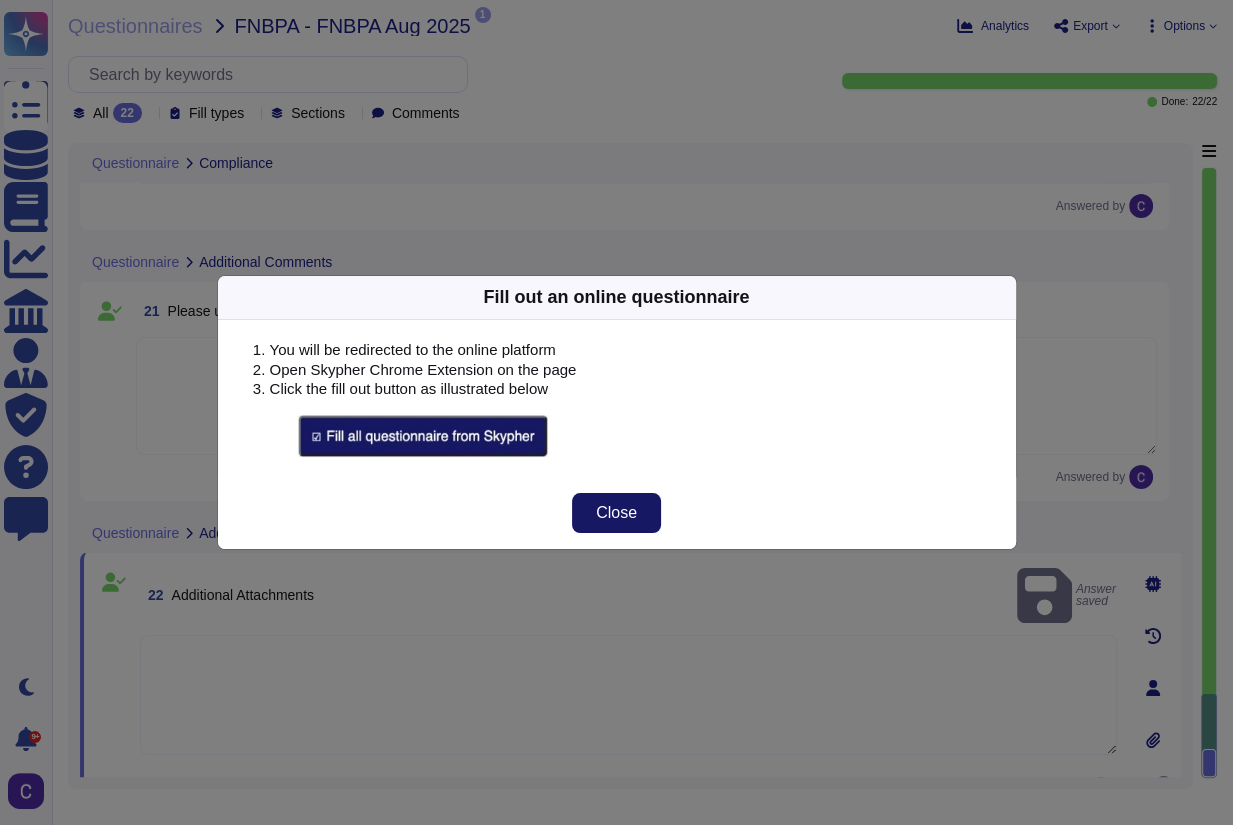 click on "Close" at bounding box center (616, 513) 